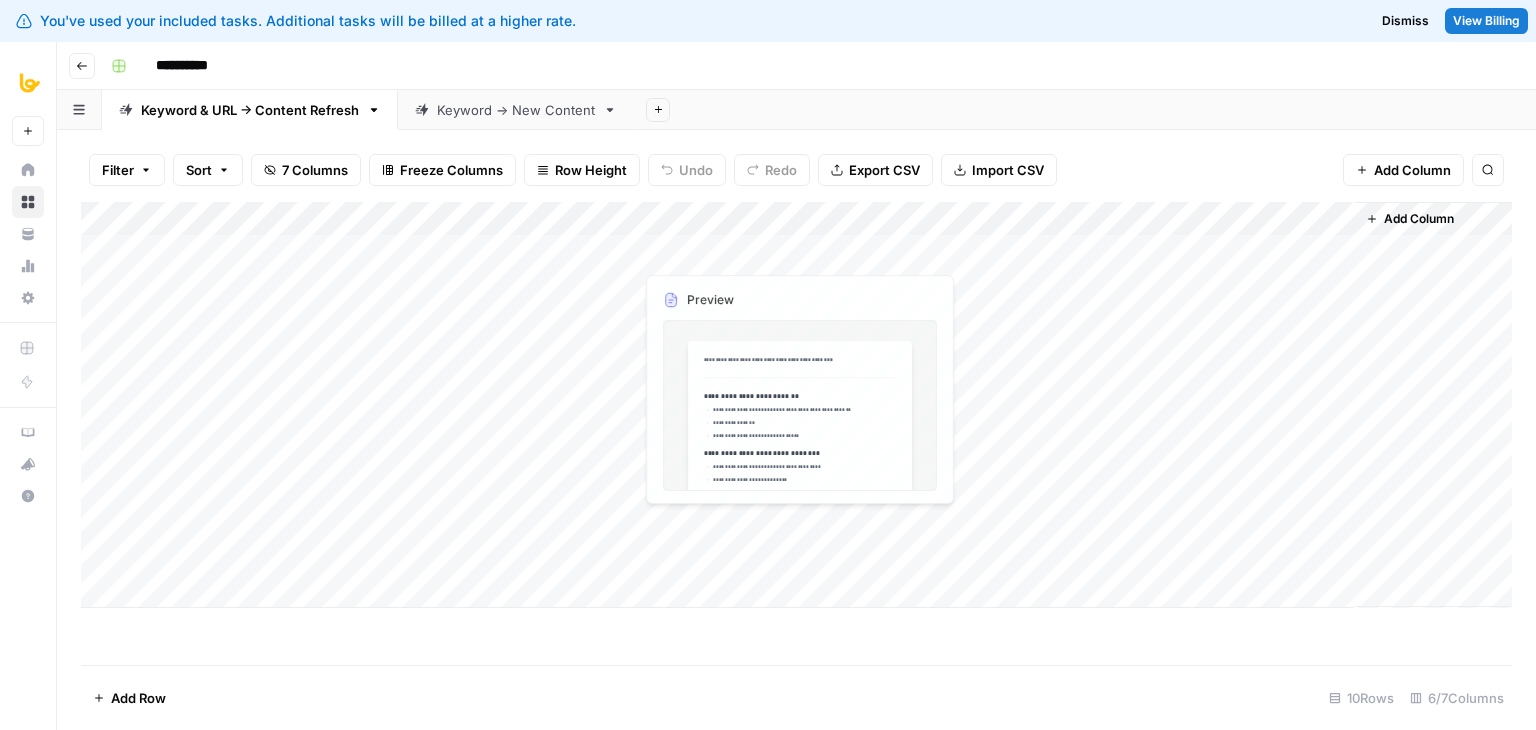 scroll, scrollTop: 0, scrollLeft: 0, axis: both 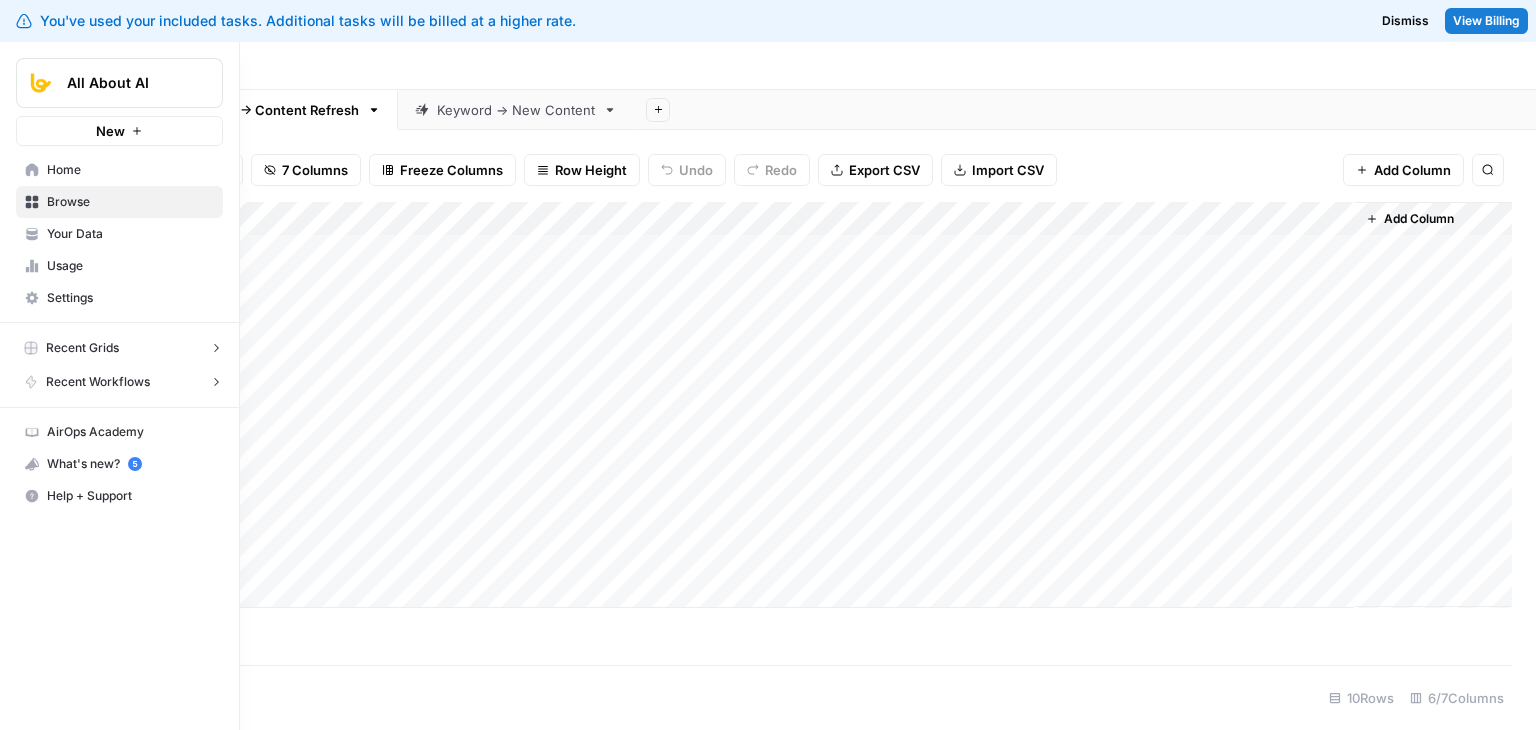 click on "Home" at bounding box center [119, 170] 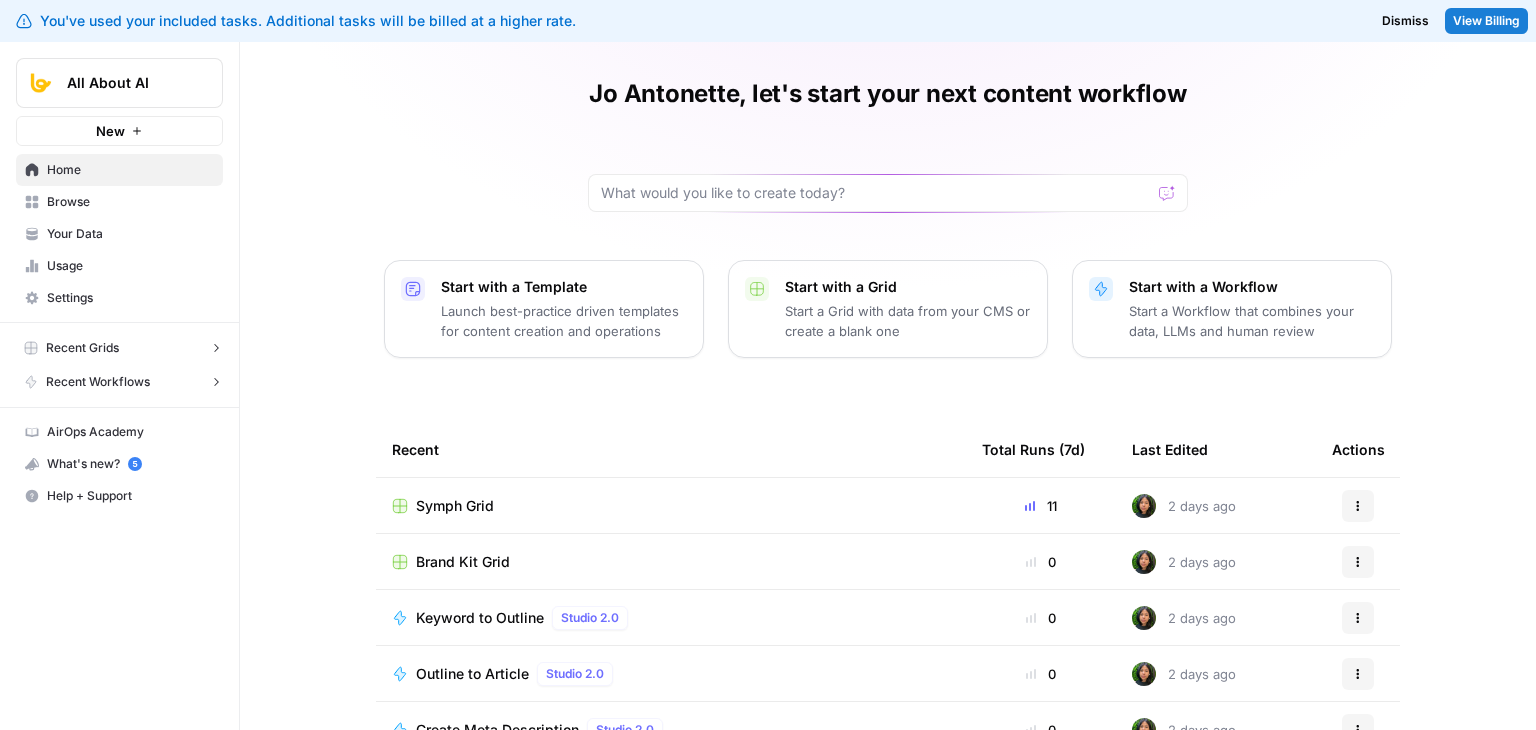 scroll, scrollTop: 100, scrollLeft: 0, axis: vertical 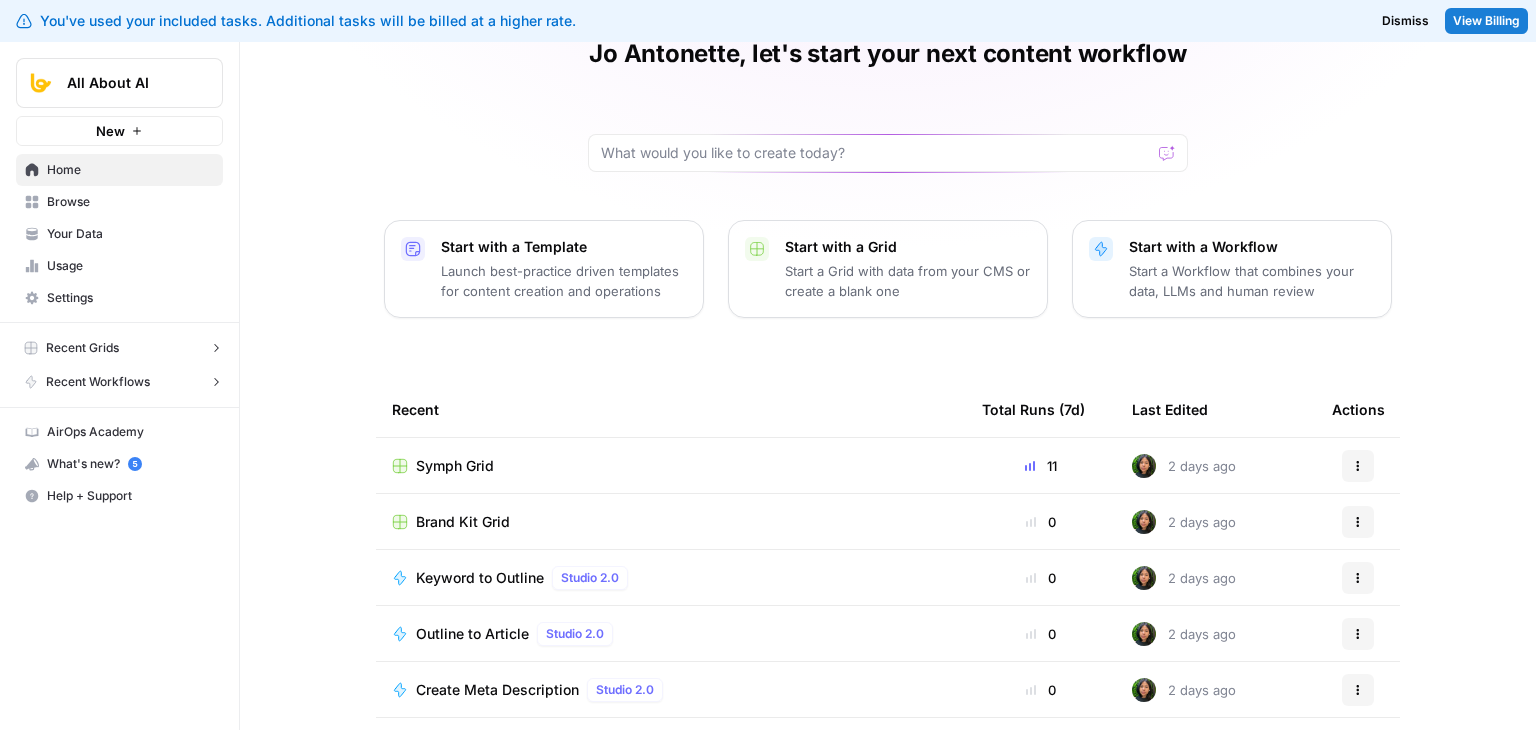 click on "Browse" at bounding box center [130, 202] 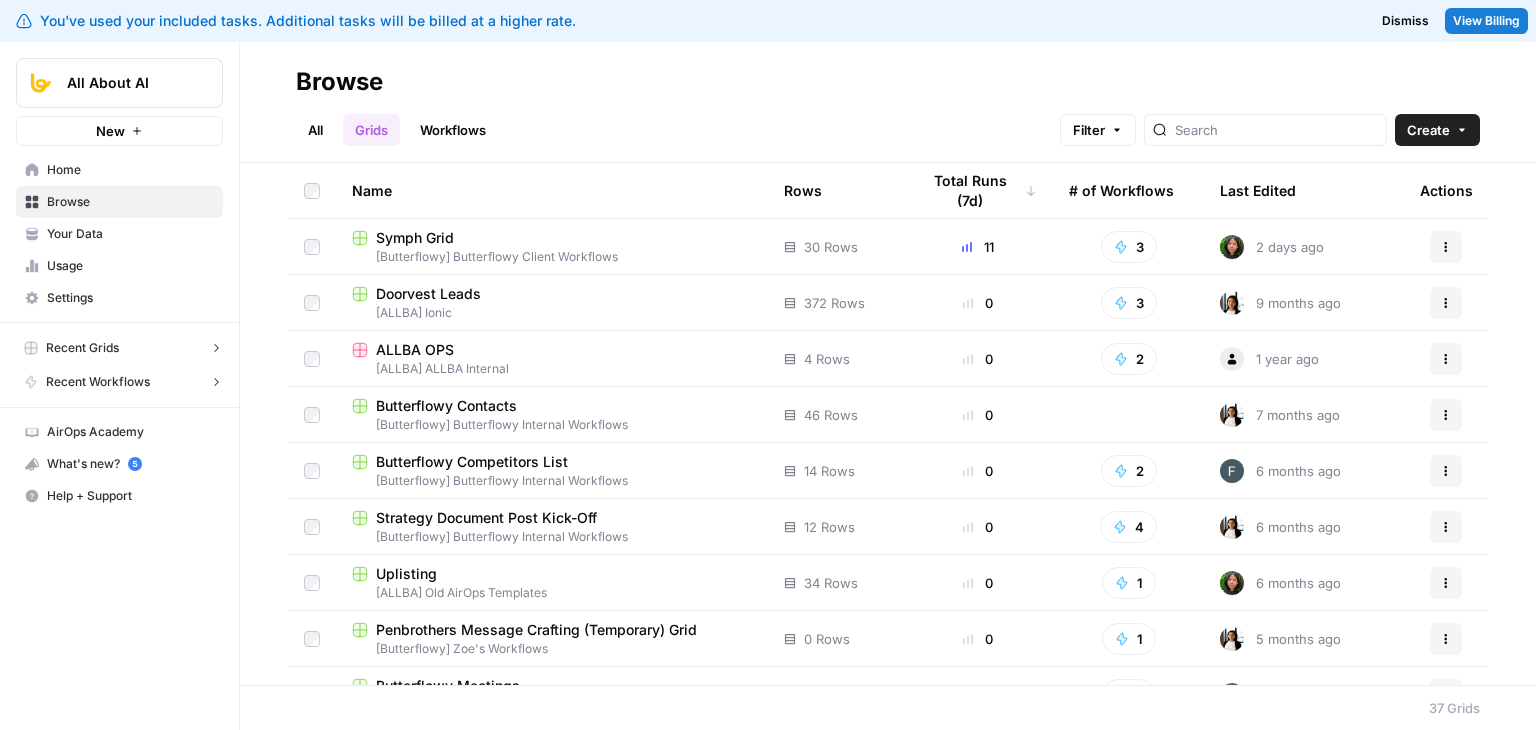 click on "Your Data" at bounding box center [130, 234] 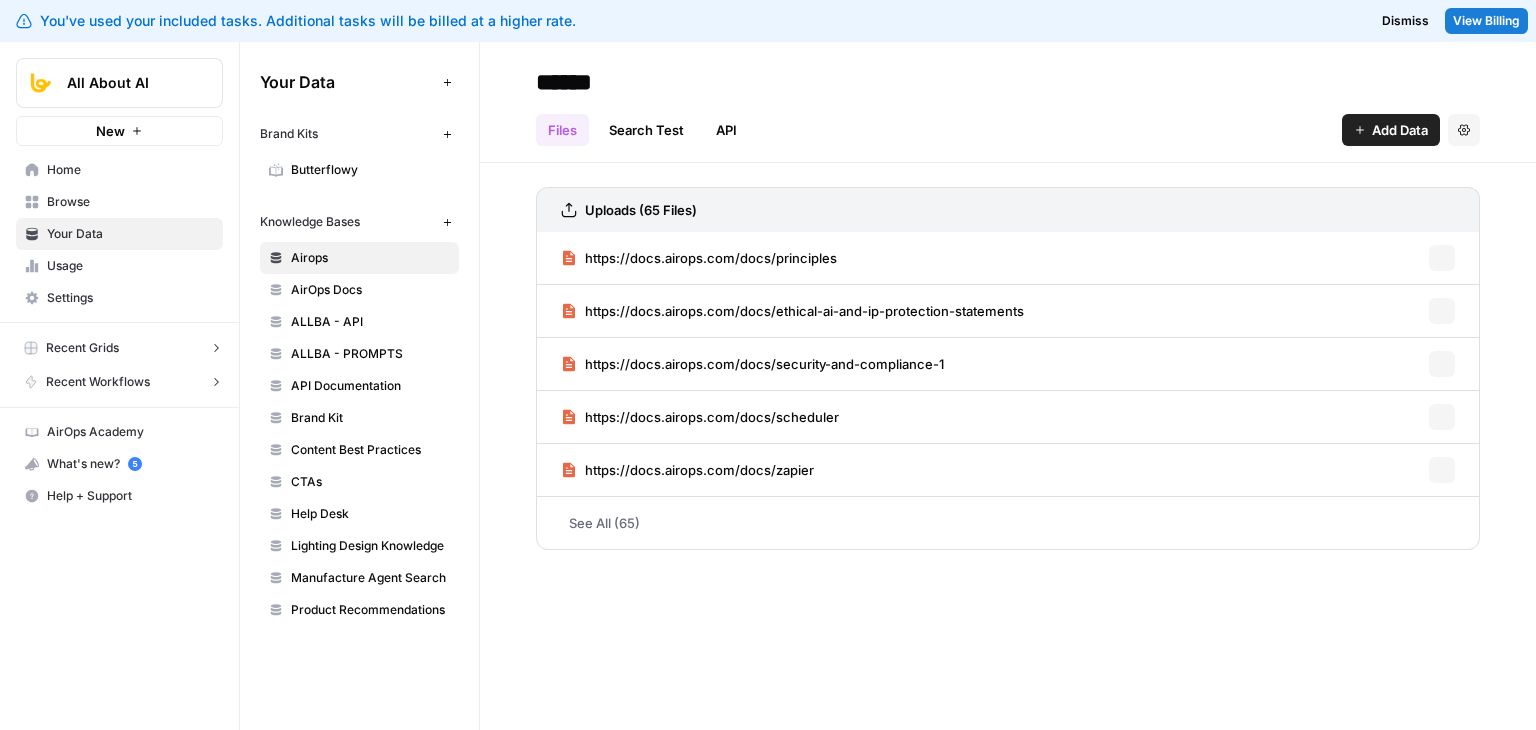 click on "Home" at bounding box center (130, 170) 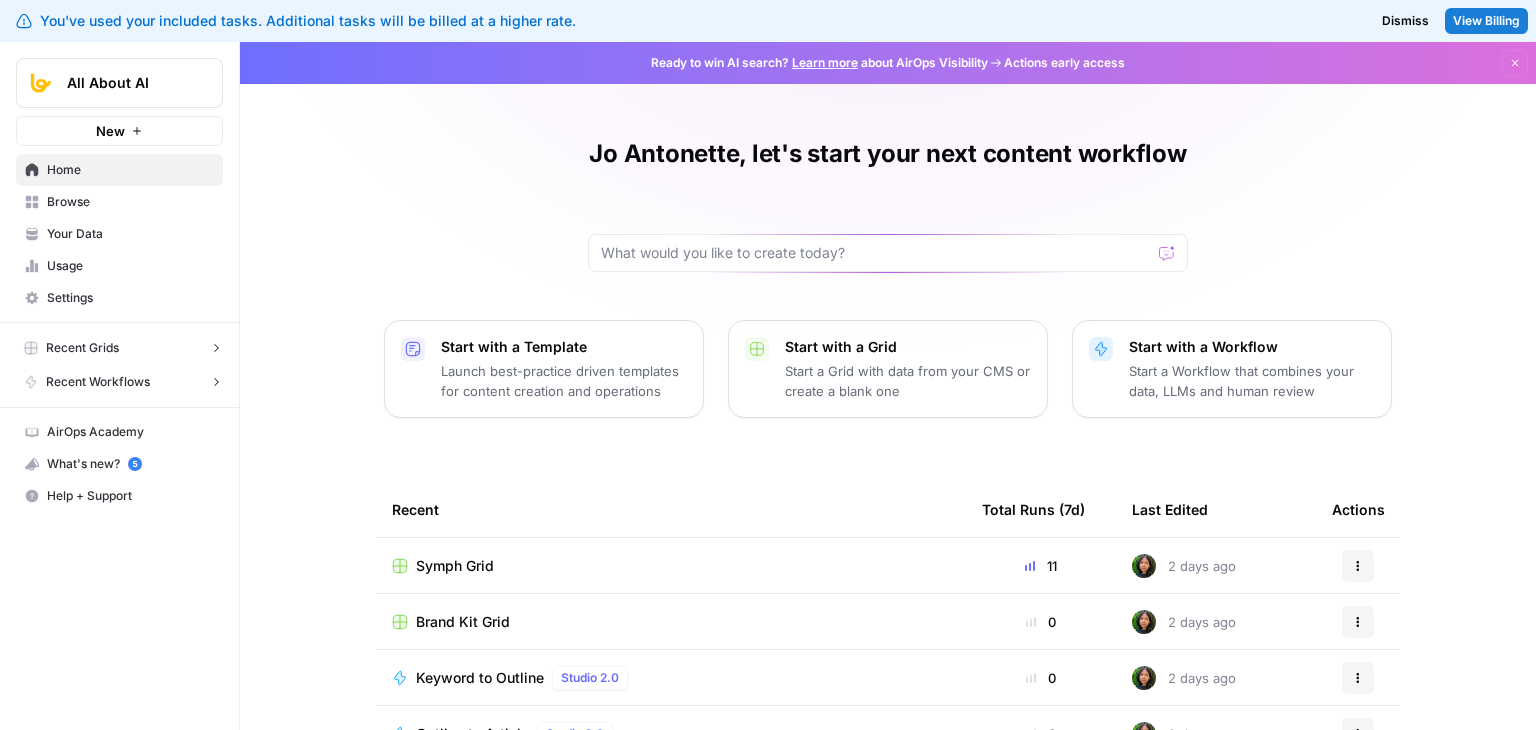 click on "Browse" at bounding box center (130, 202) 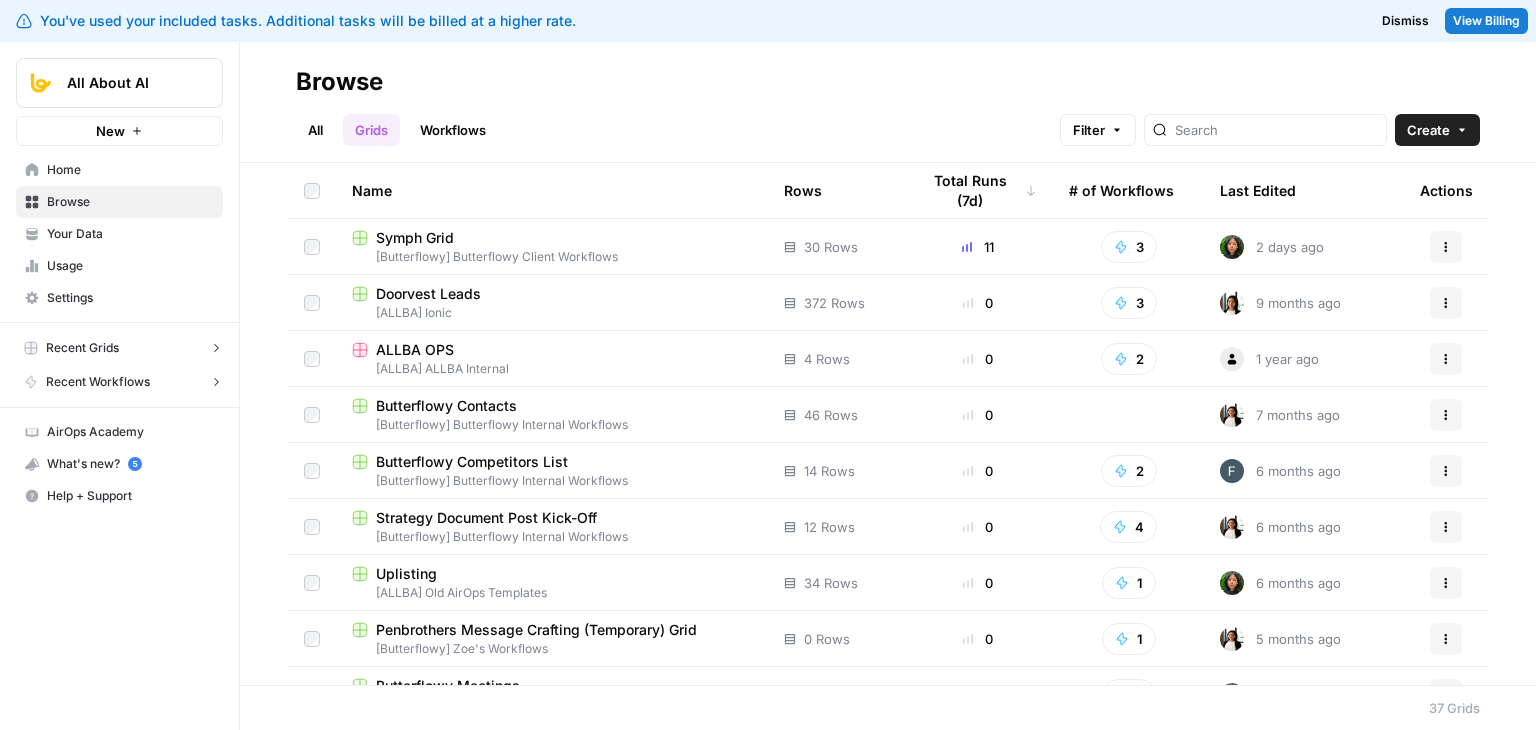 click on "All" at bounding box center (315, 130) 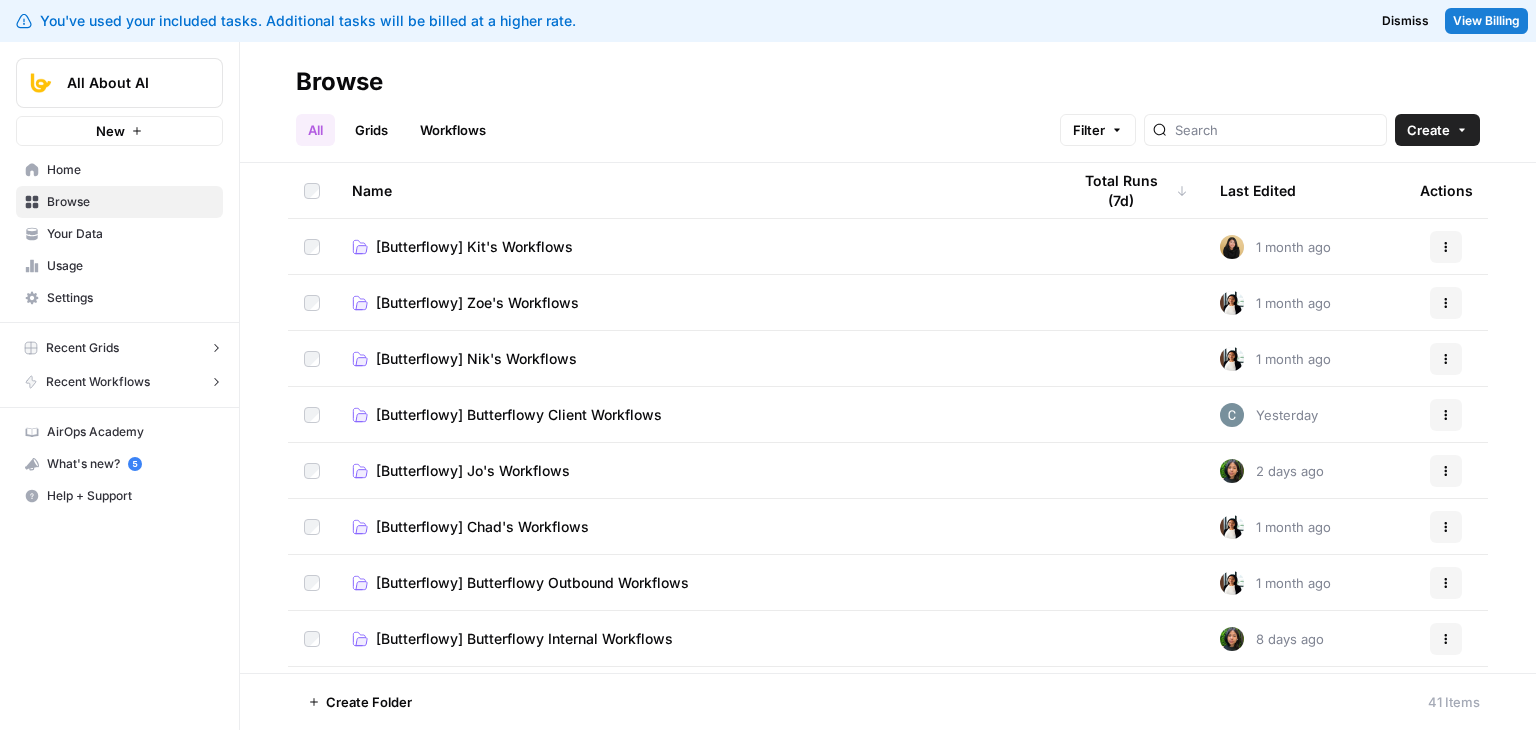 click on "[Butterflowy] Jo's Workflows" at bounding box center [473, 471] 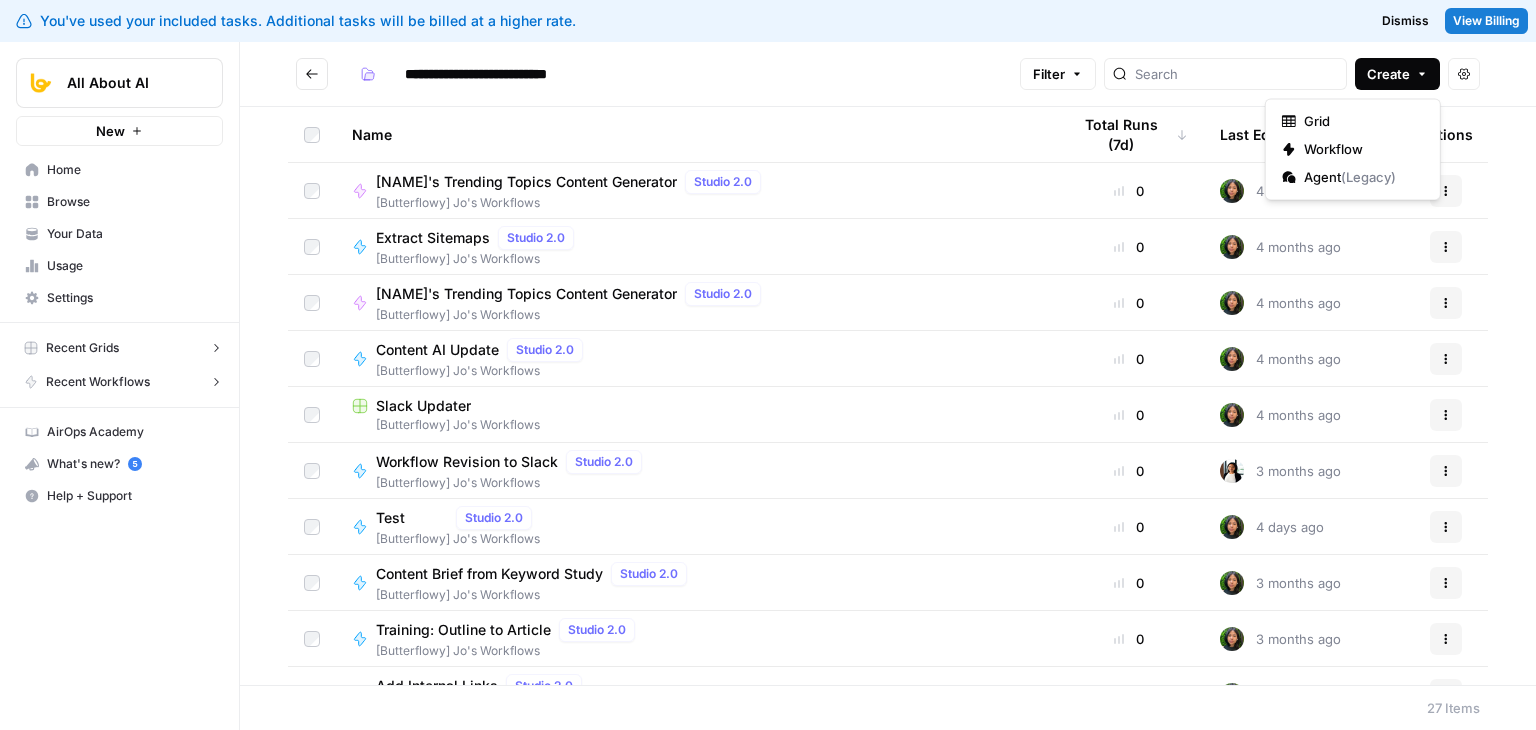 click on "Create" at bounding box center (1388, 74) 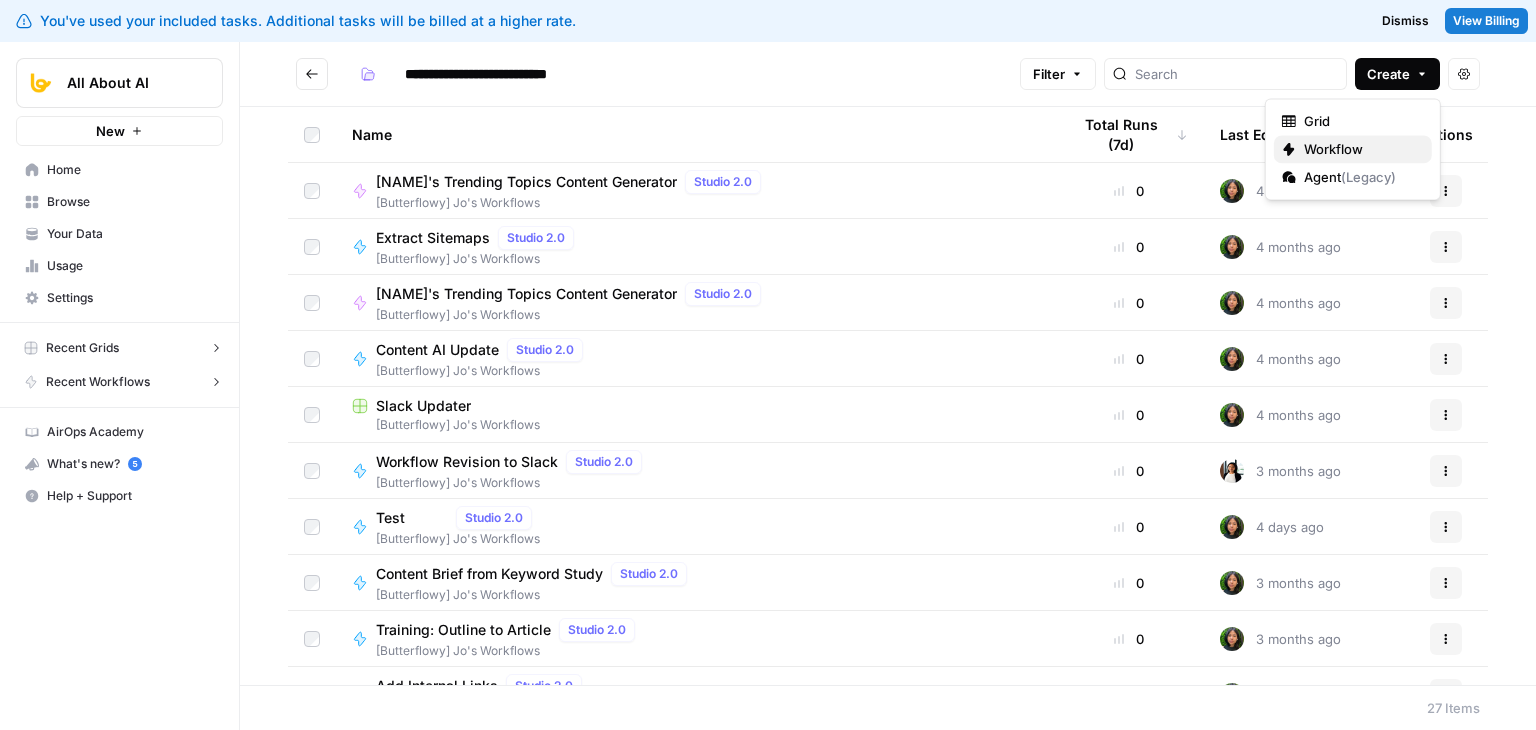 click on "Workflow" at bounding box center [1360, 149] 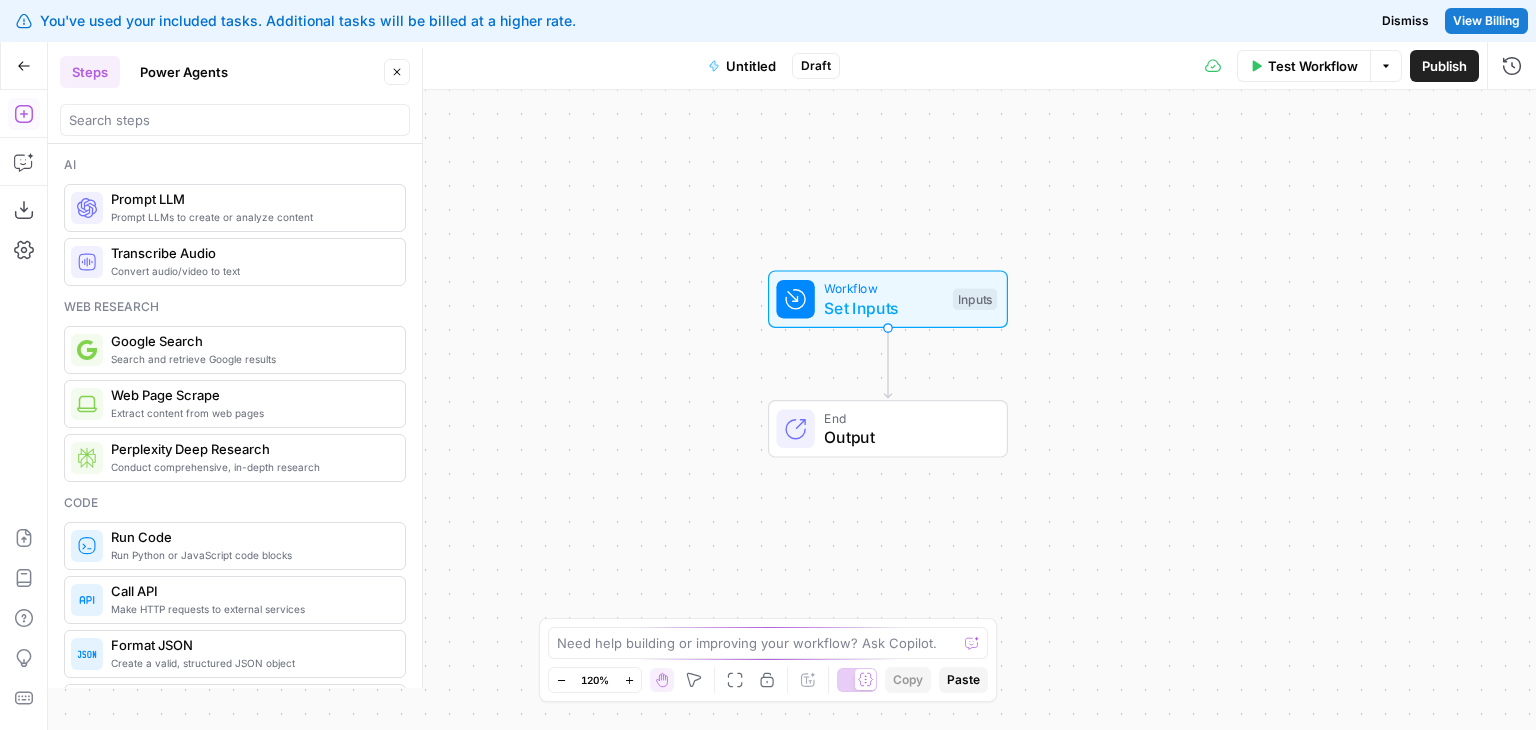 drag, startPoint x: 628, startPoint y: 177, endPoint x: 724, endPoint y: 132, distance: 106.02358 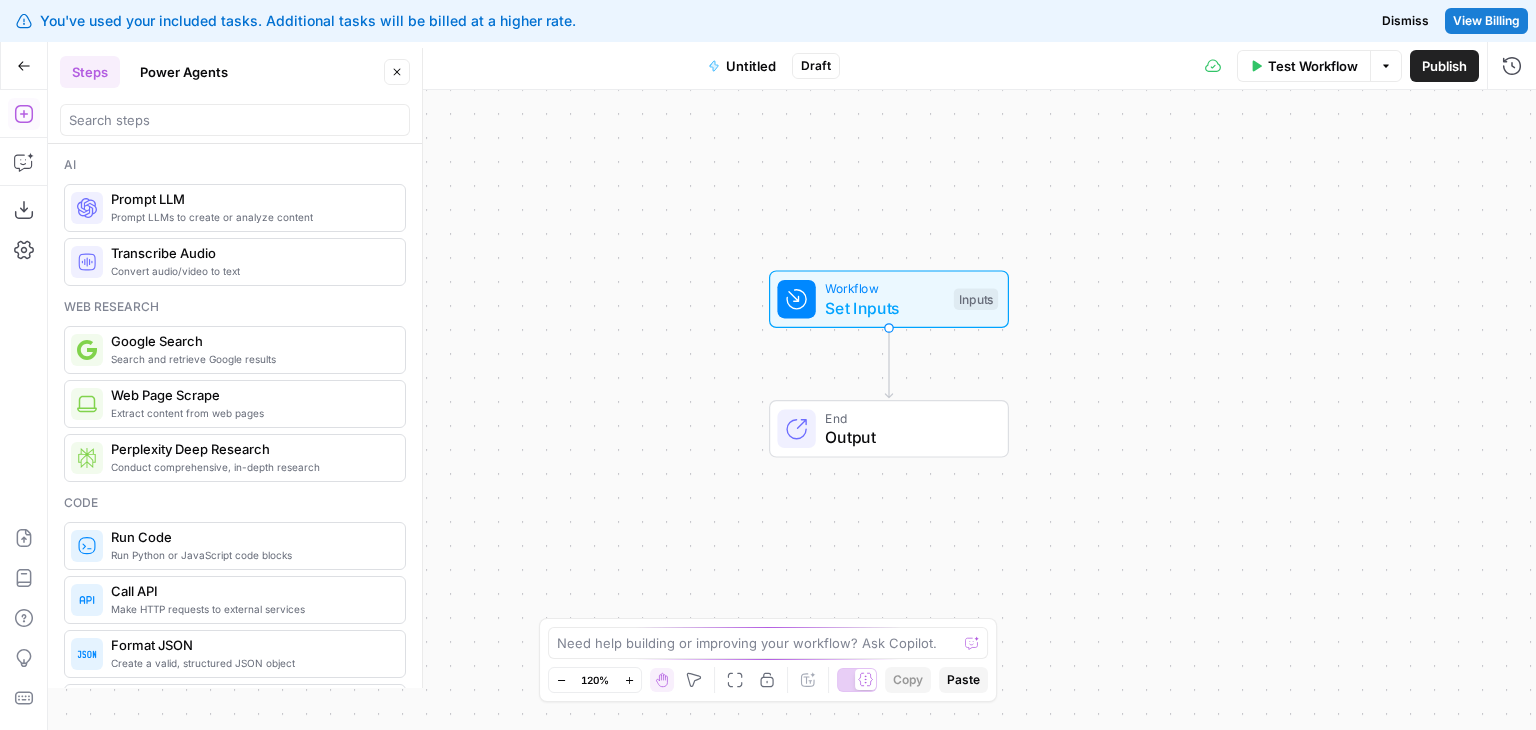 click on "Workflow Set Inputs Inputs End Output" at bounding box center (792, 410) 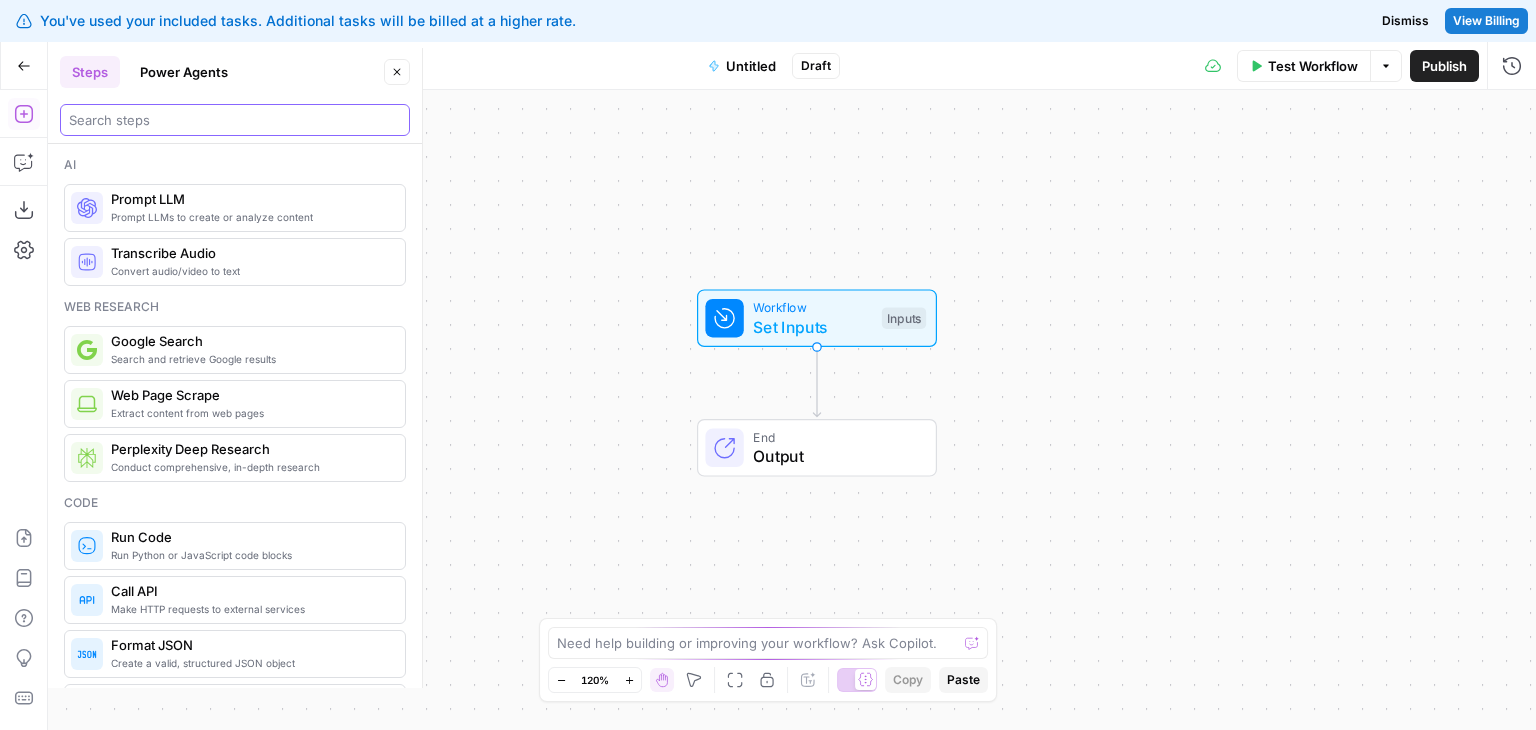 click at bounding box center [235, 120] 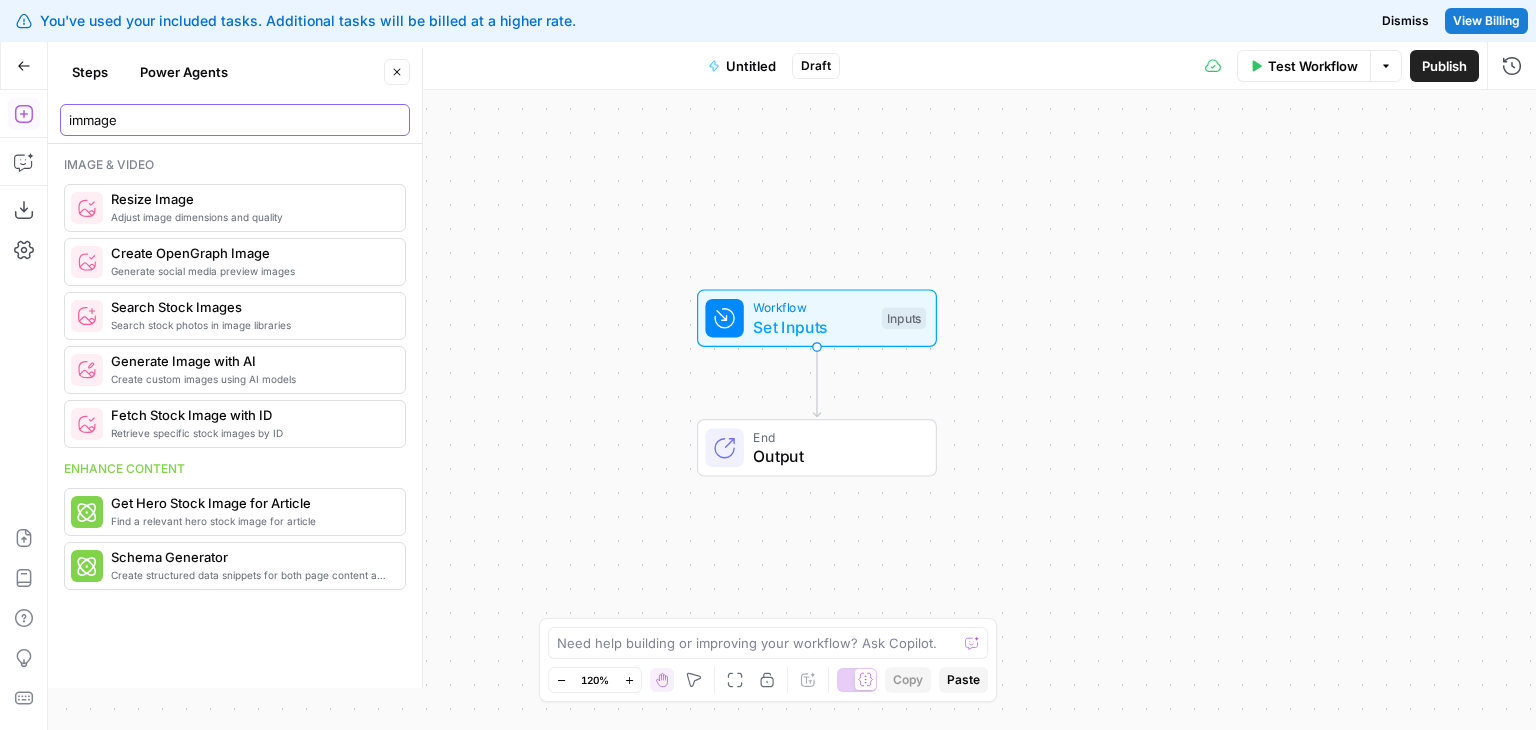 type on "immage" 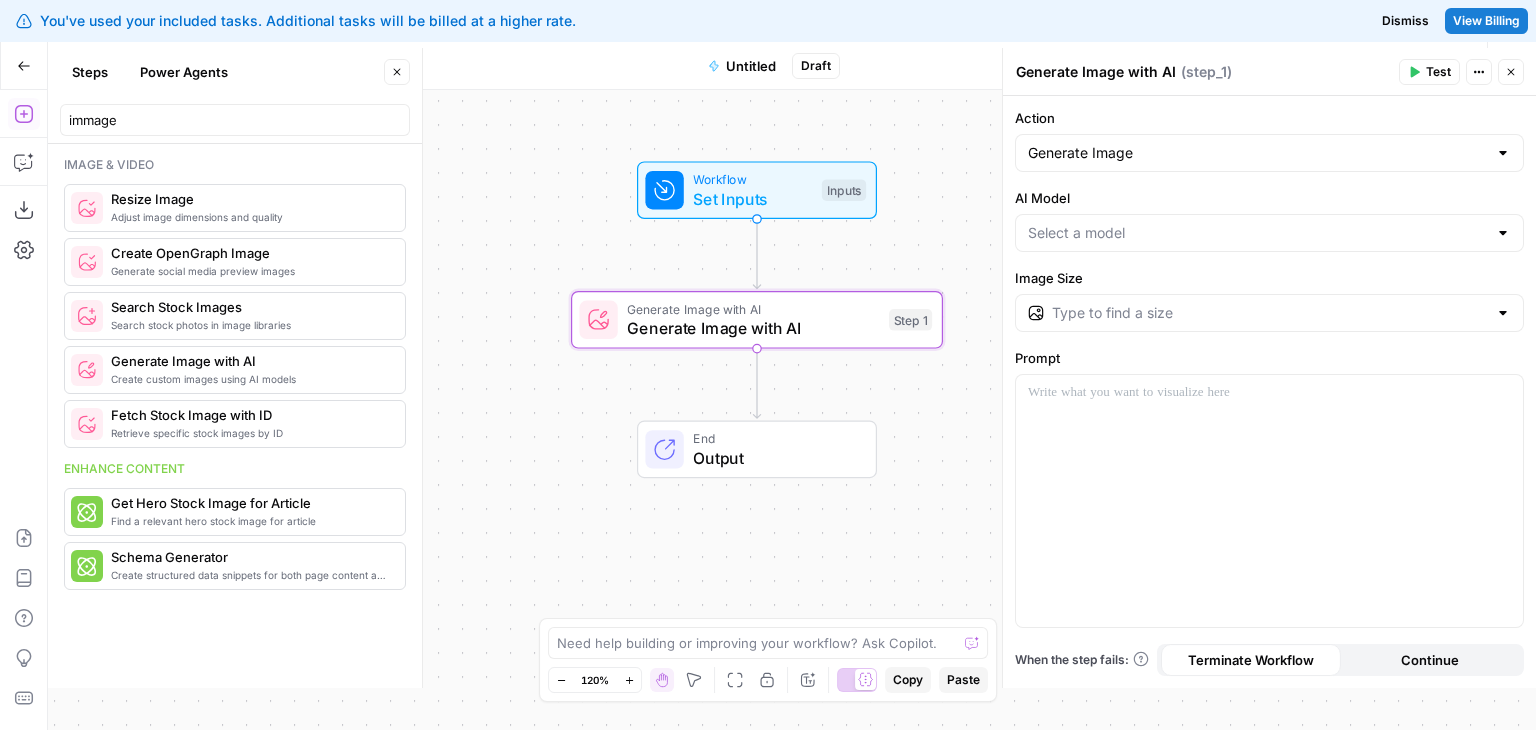 drag, startPoint x: 548, startPoint y: 222, endPoint x: 431, endPoint y: 148, distance: 138.43771 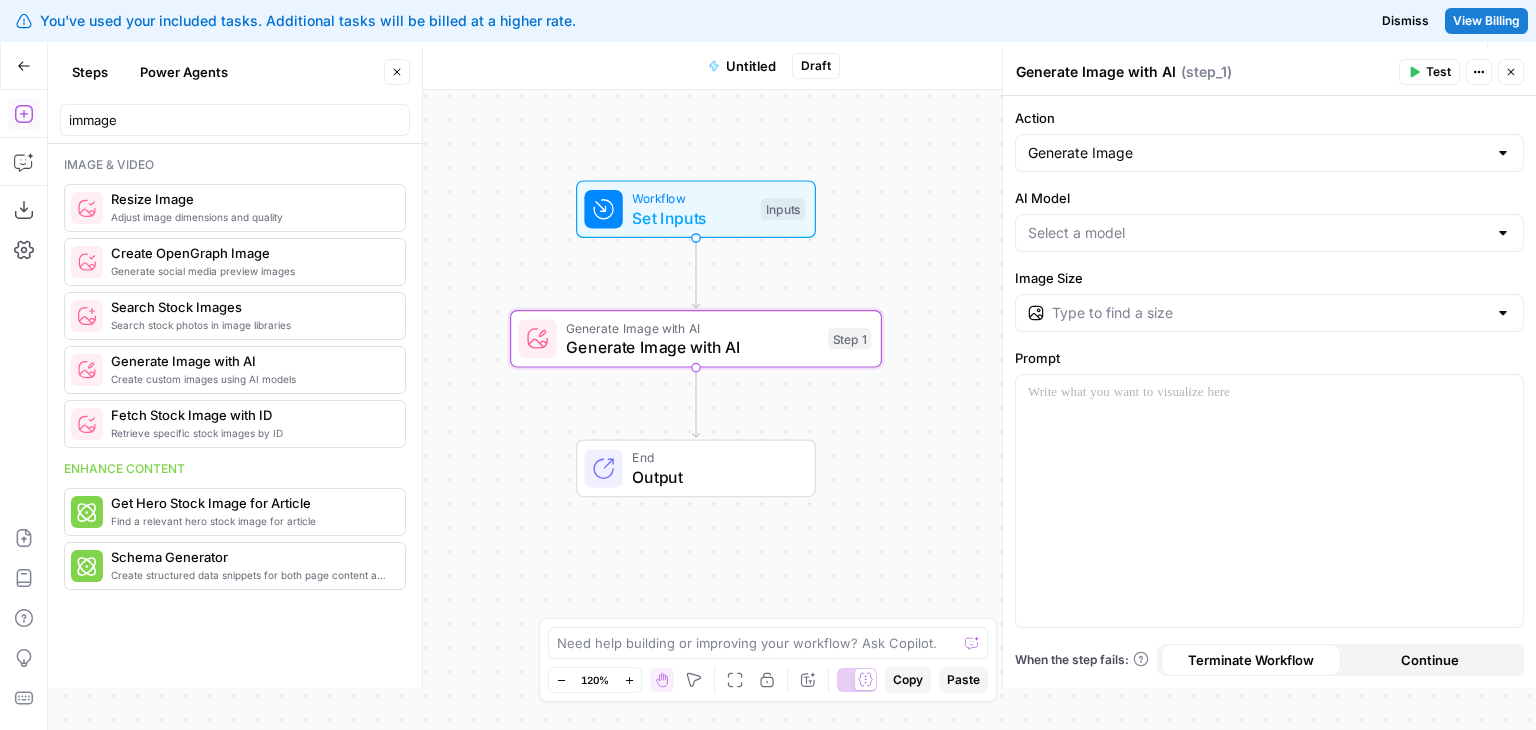 drag, startPoint x: 522, startPoint y: 130, endPoint x: 541, endPoint y: 156, distance: 32.202484 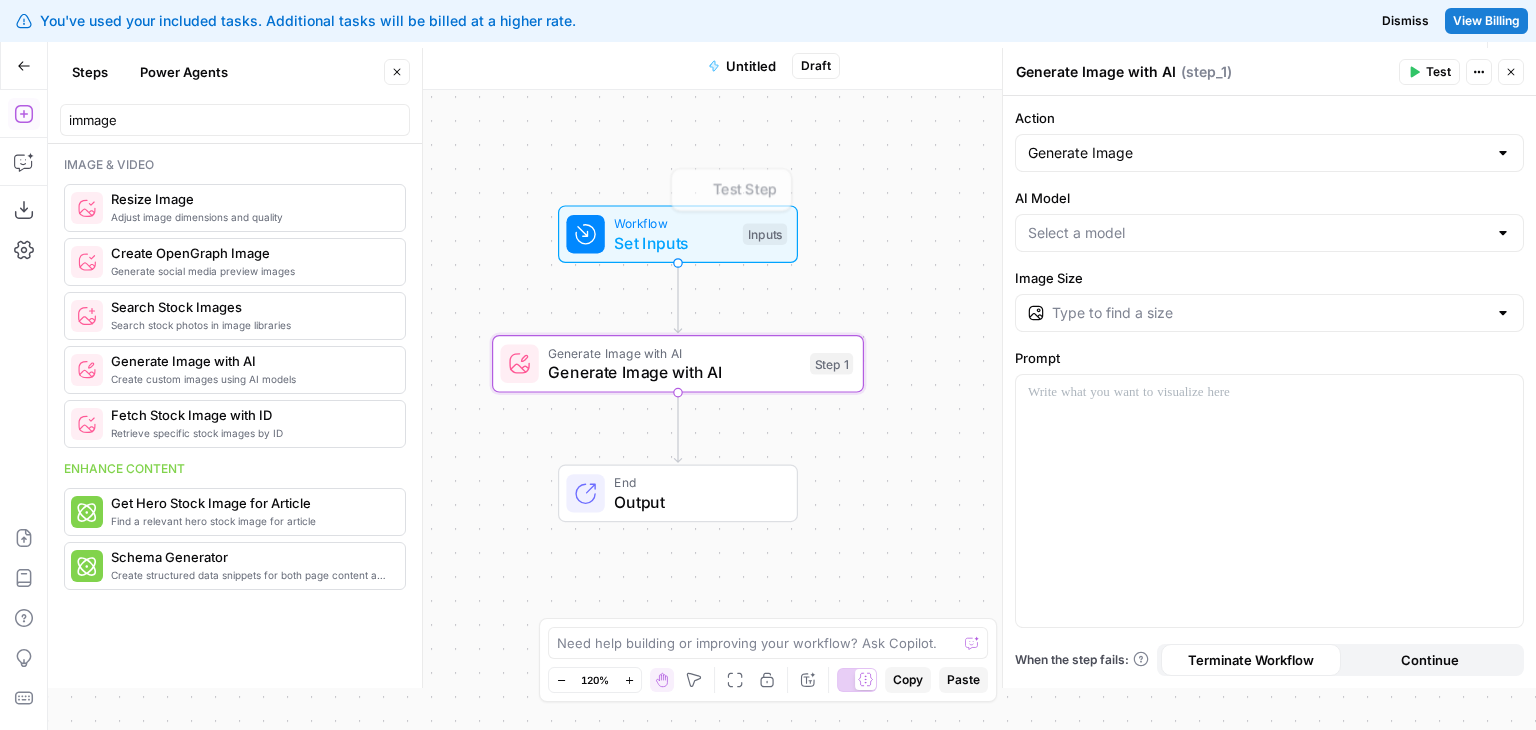 drag, startPoint x: 740, startPoint y: 161, endPoint x: 807, endPoint y: 204, distance: 79.61156 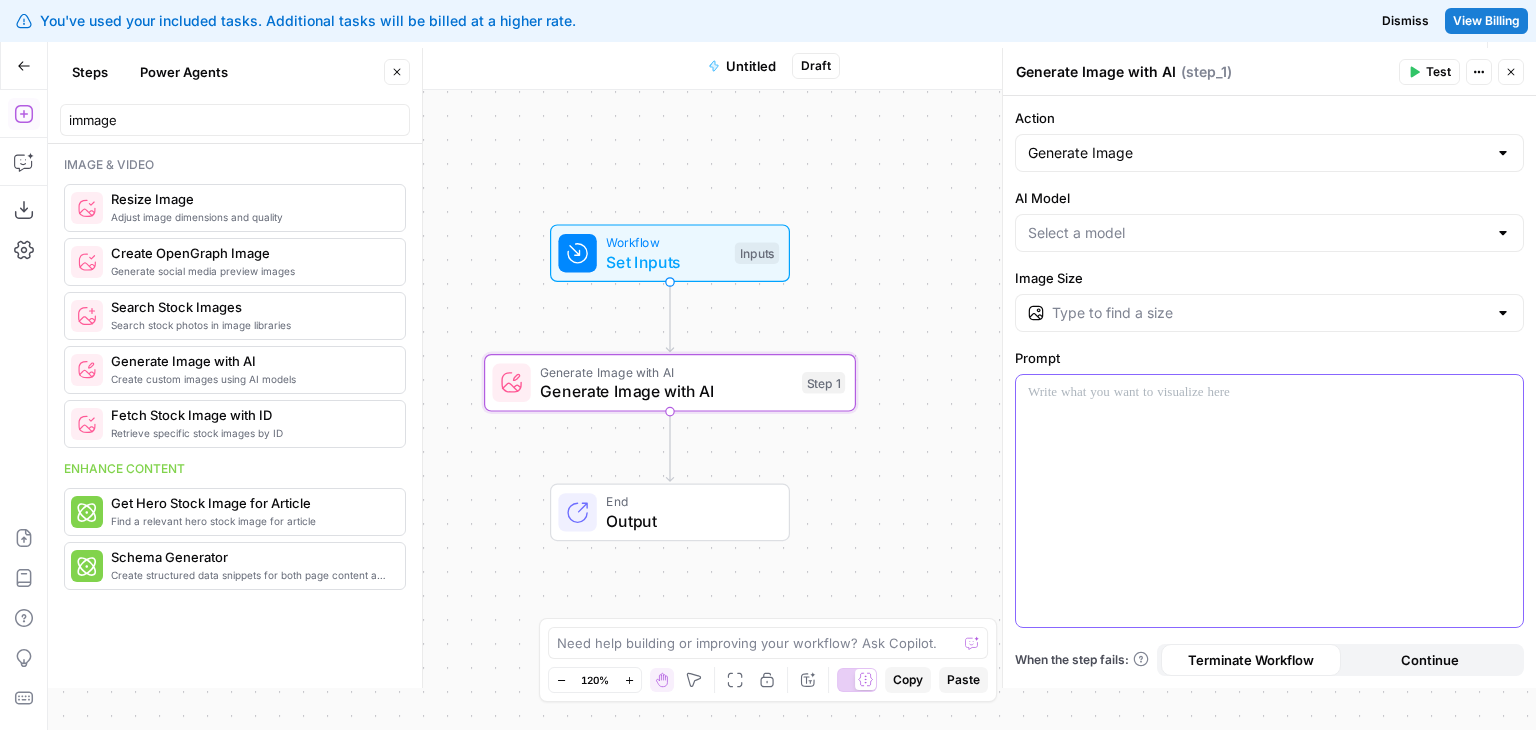 click at bounding box center (1269, 501) 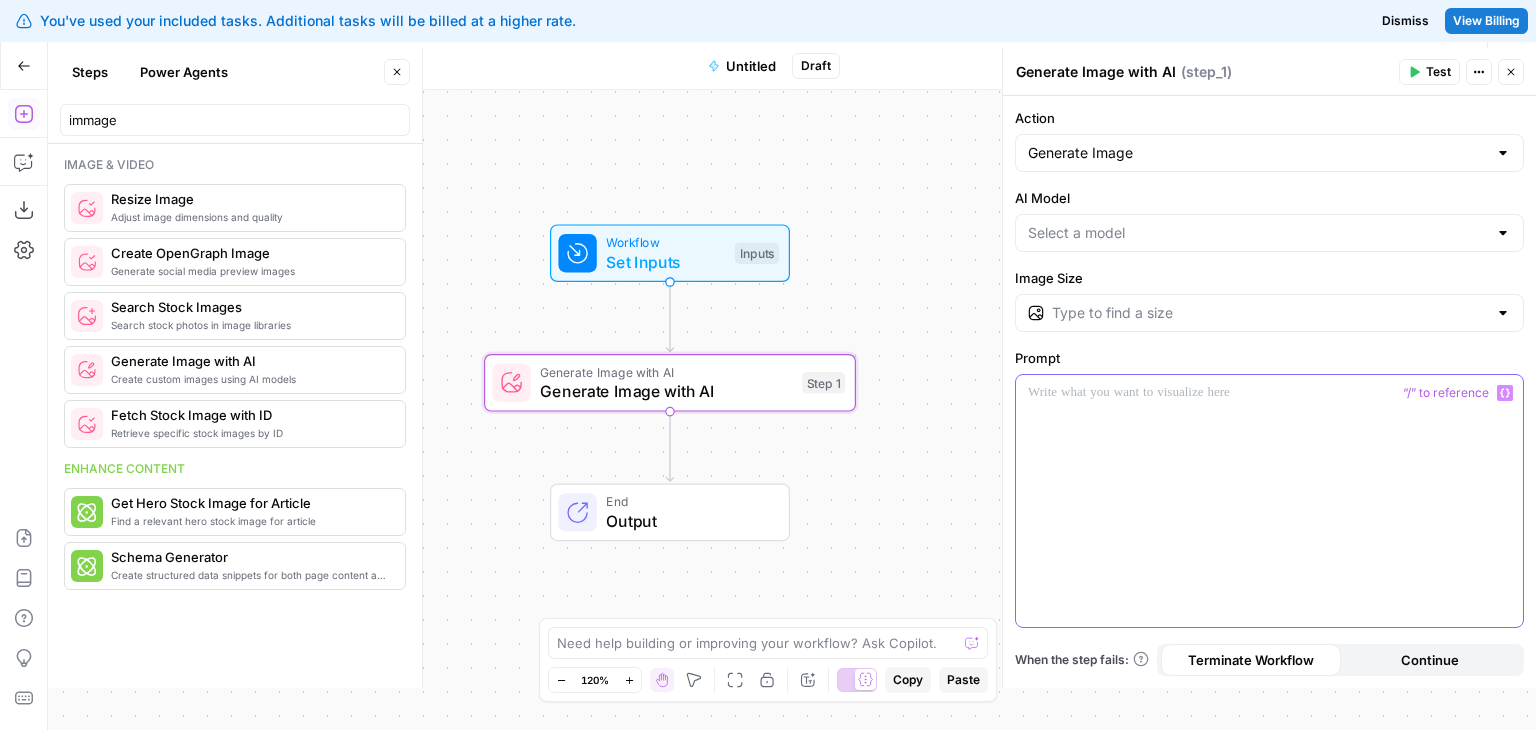 click at bounding box center (1269, 501) 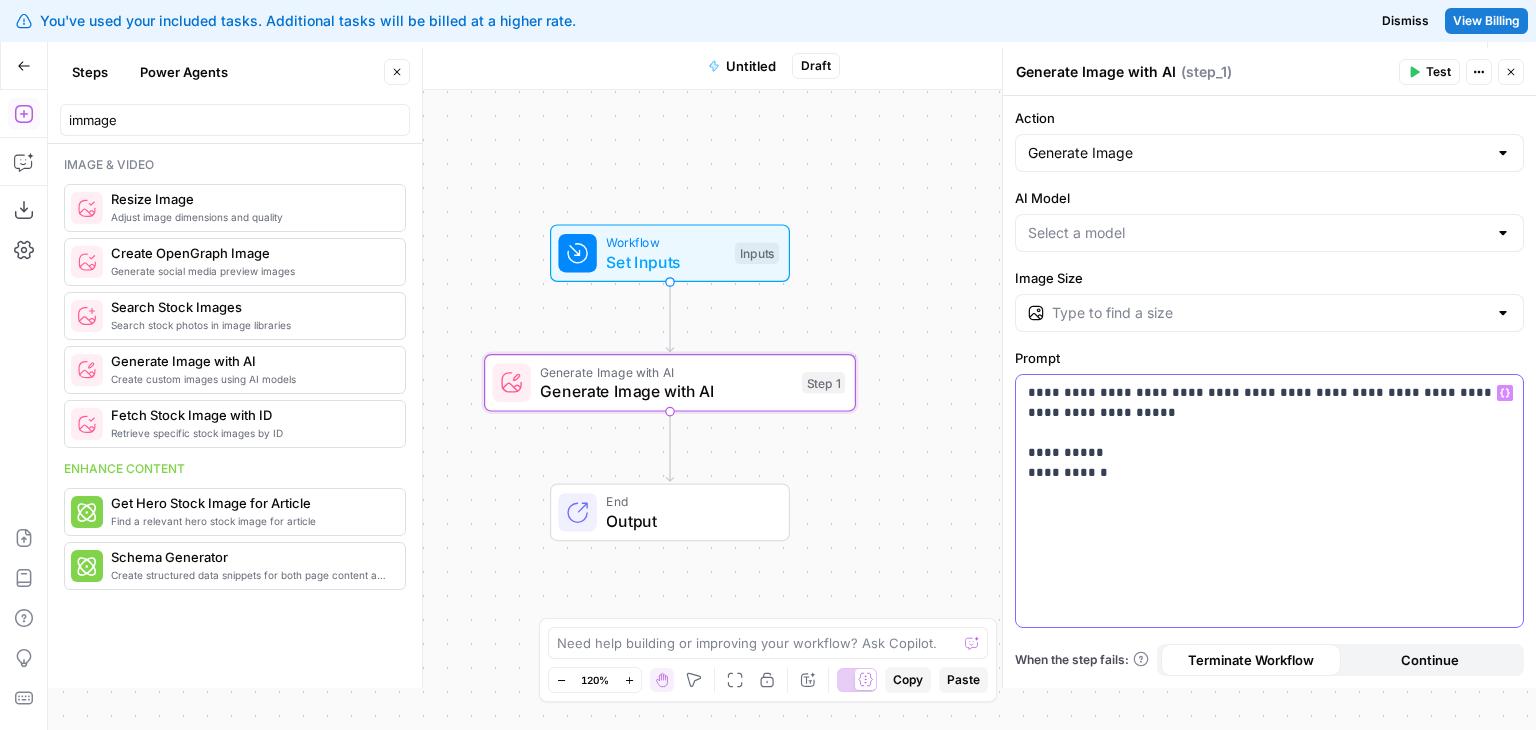 click on "**********" at bounding box center (1270, 443) 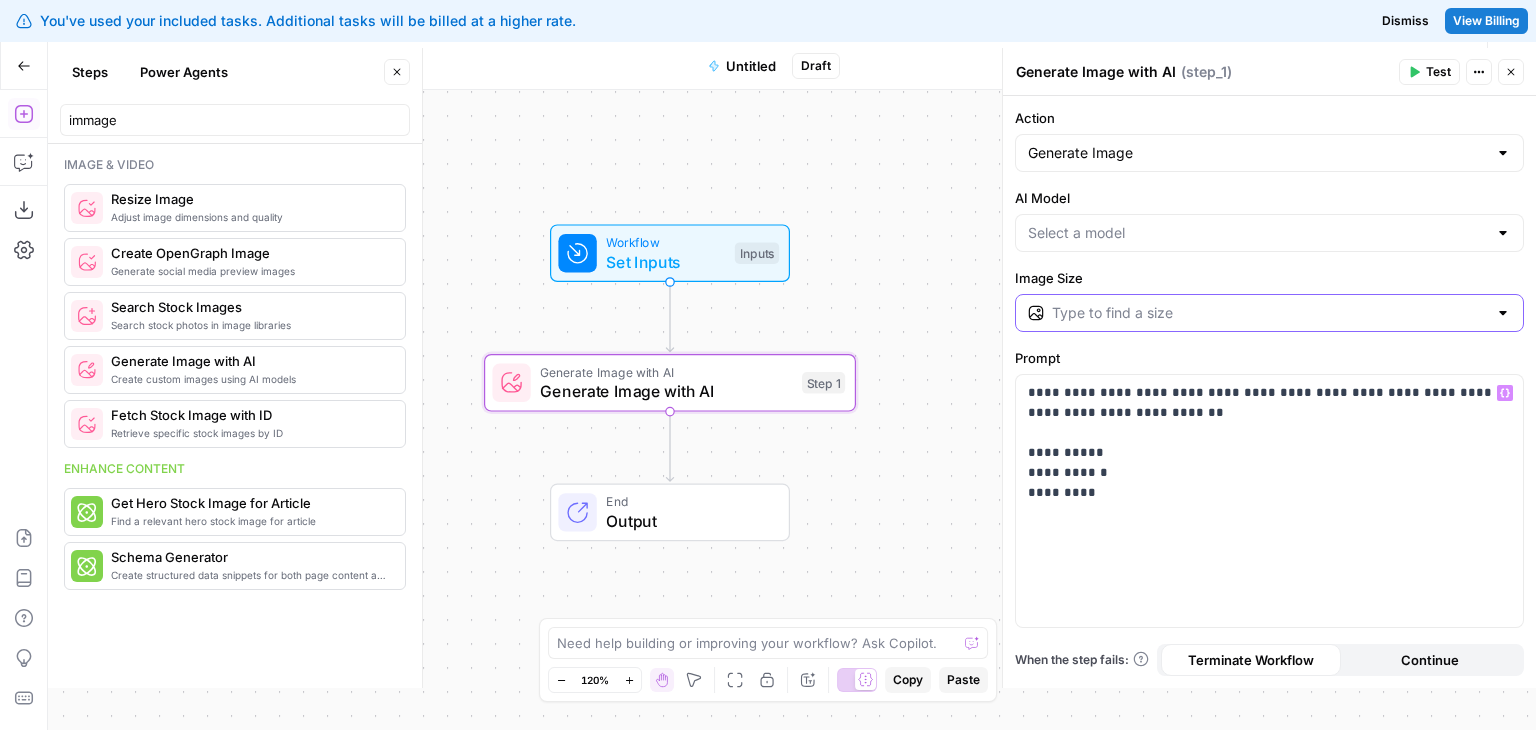 click on "Image Size" at bounding box center [1269, 313] 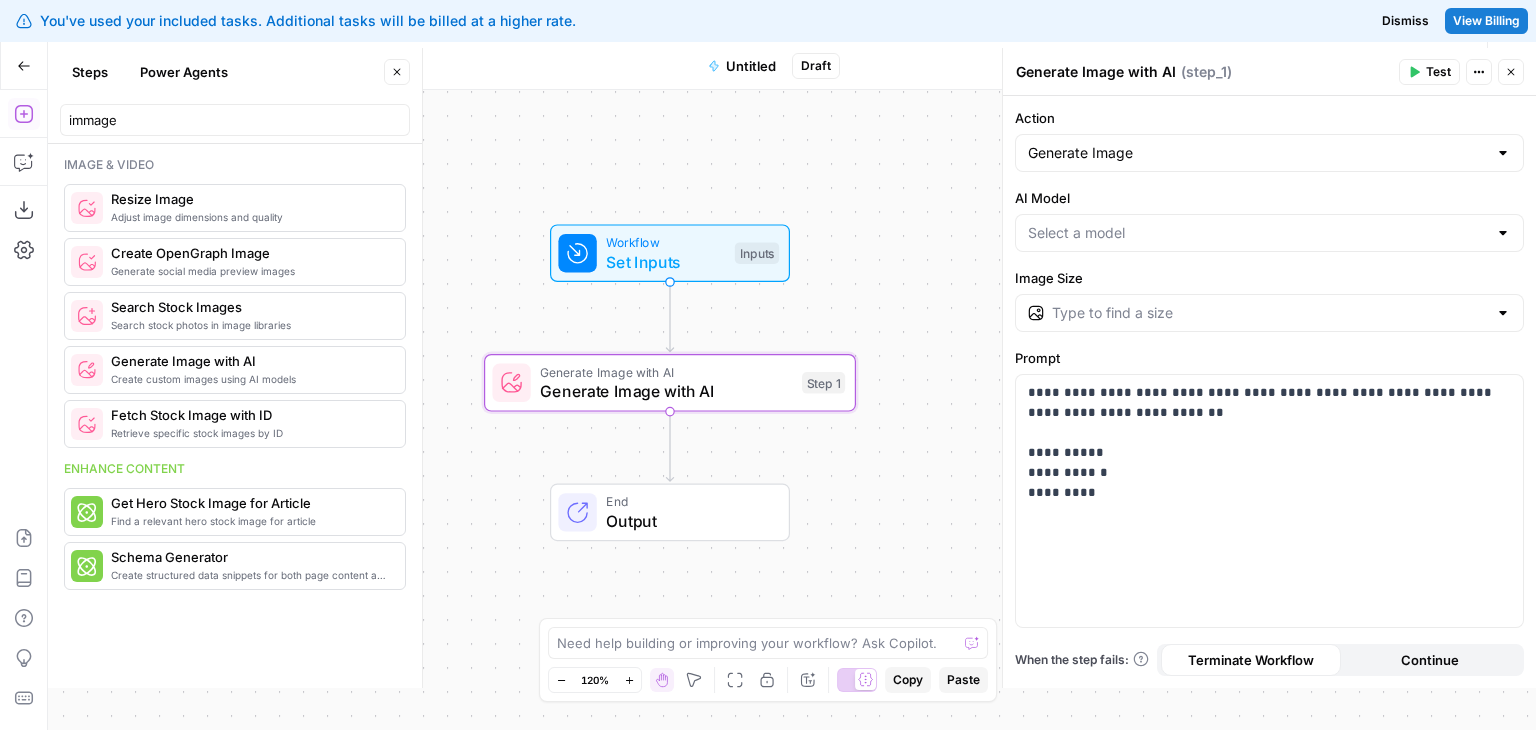 click on "**********" at bounding box center (1269, 392) 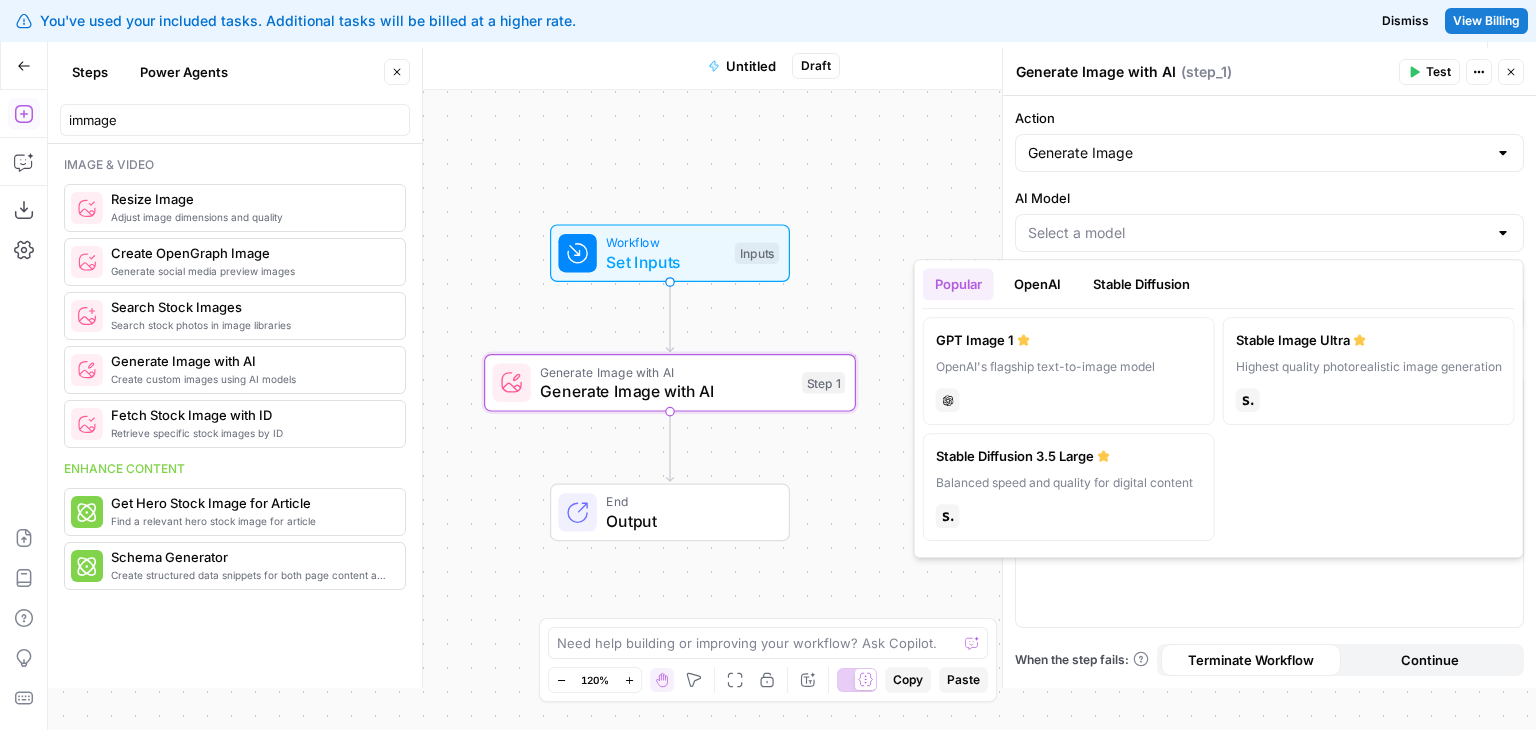 click on "OpenAI's flagship text-to-image model" at bounding box center (1069, 367) 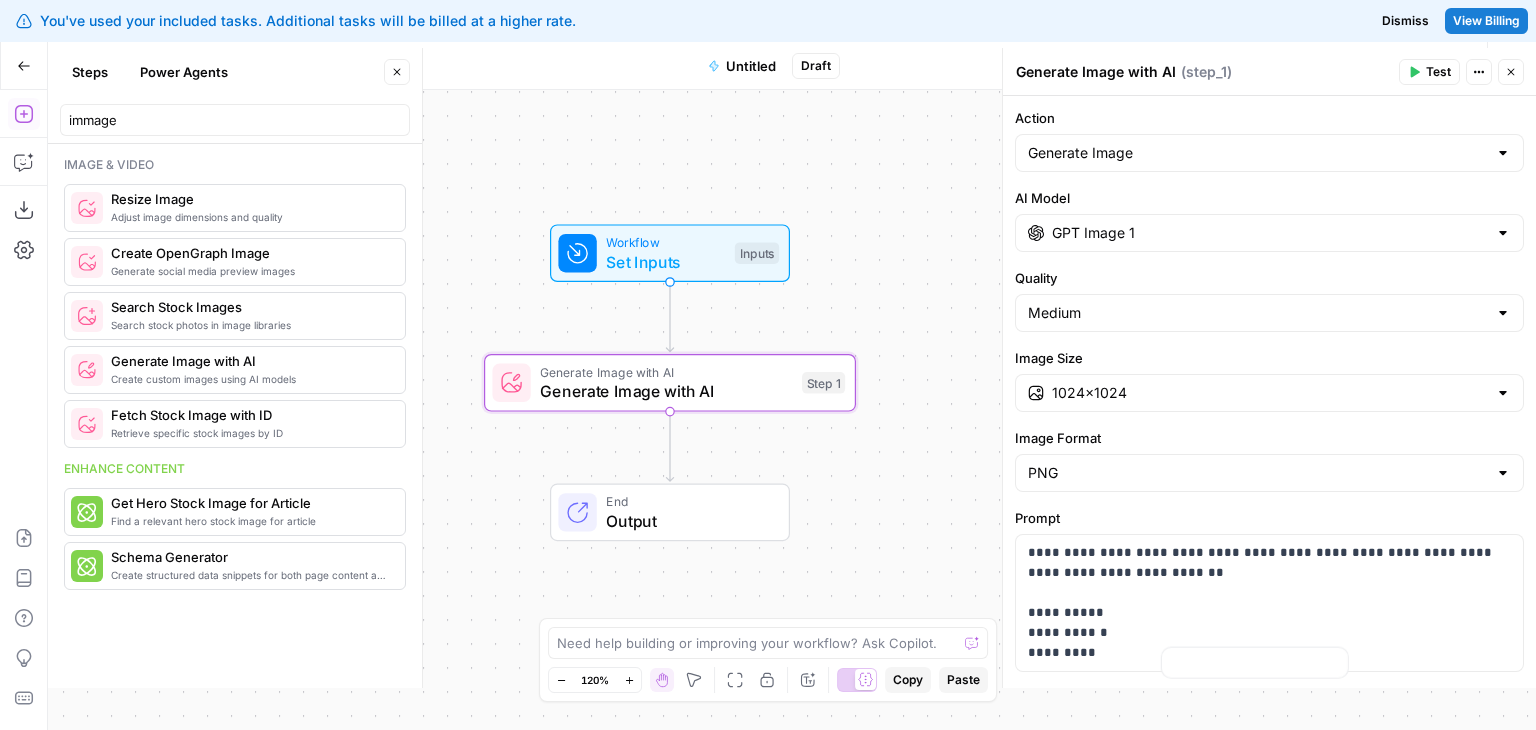 type on "GPT Image 1" 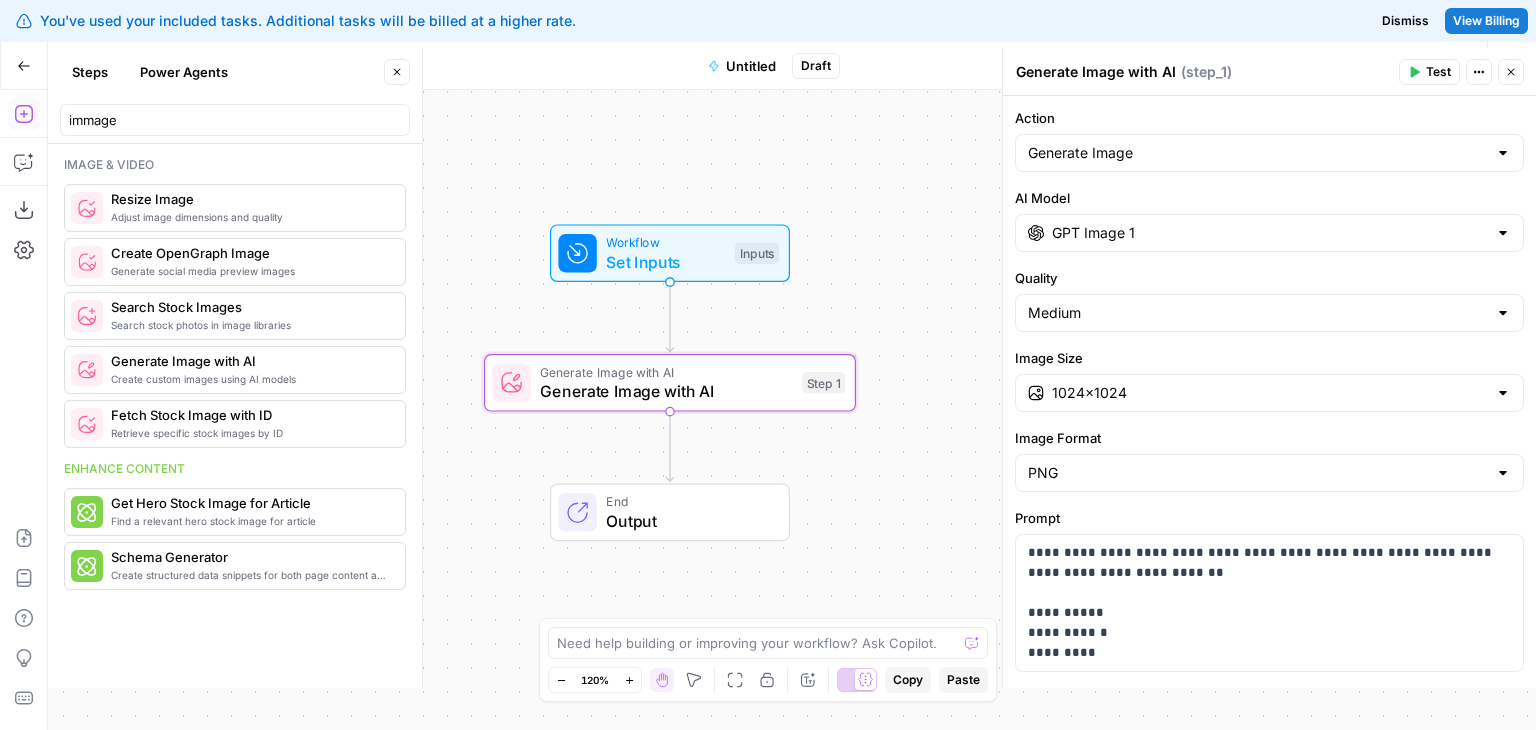 scroll, scrollTop: 59, scrollLeft: 0, axis: vertical 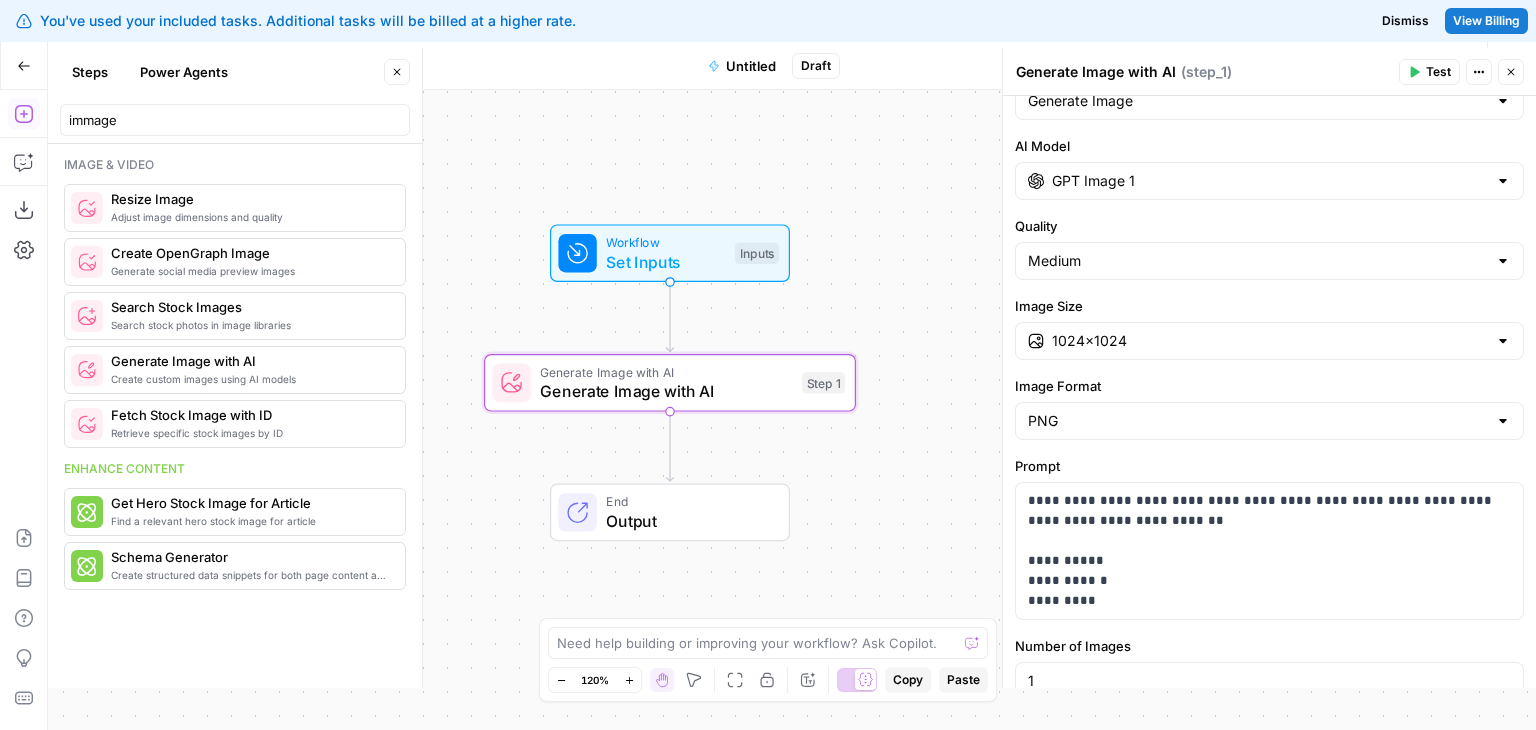 drag, startPoint x: 1180, startPoint y: 273, endPoint x: 1177, endPoint y: 368, distance: 95.047356 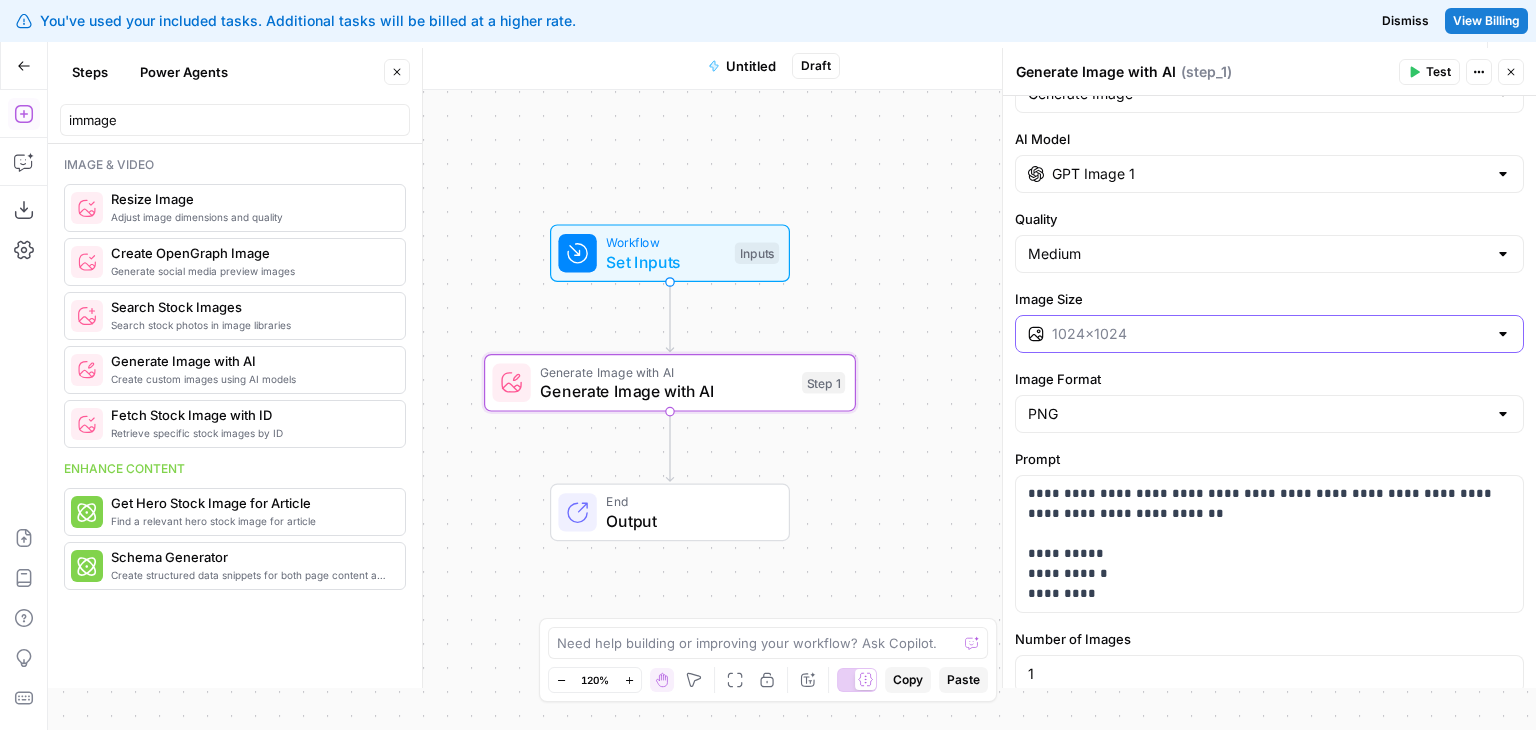 click on "Image Size" at bounding box center [1269, 334] 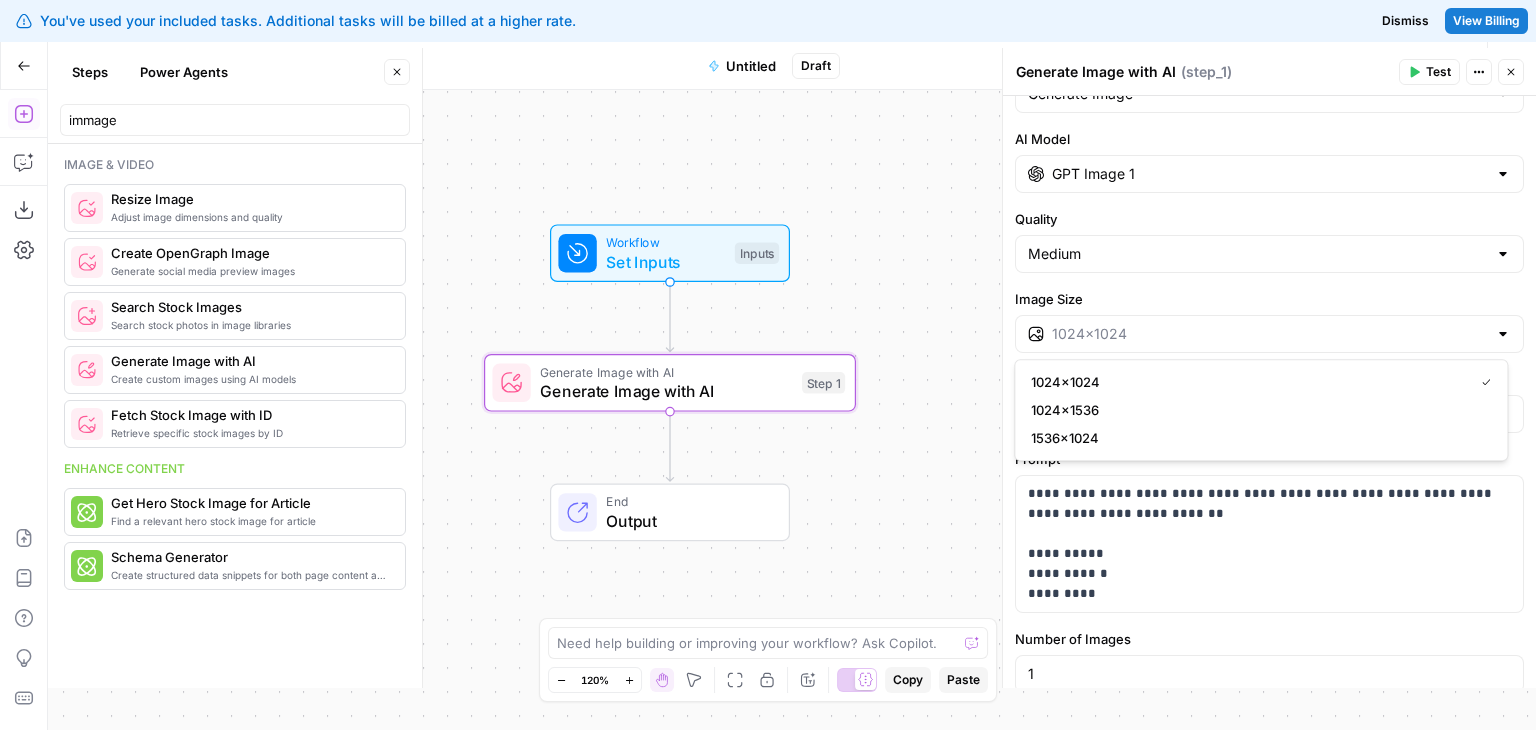 type on "1024×1024" 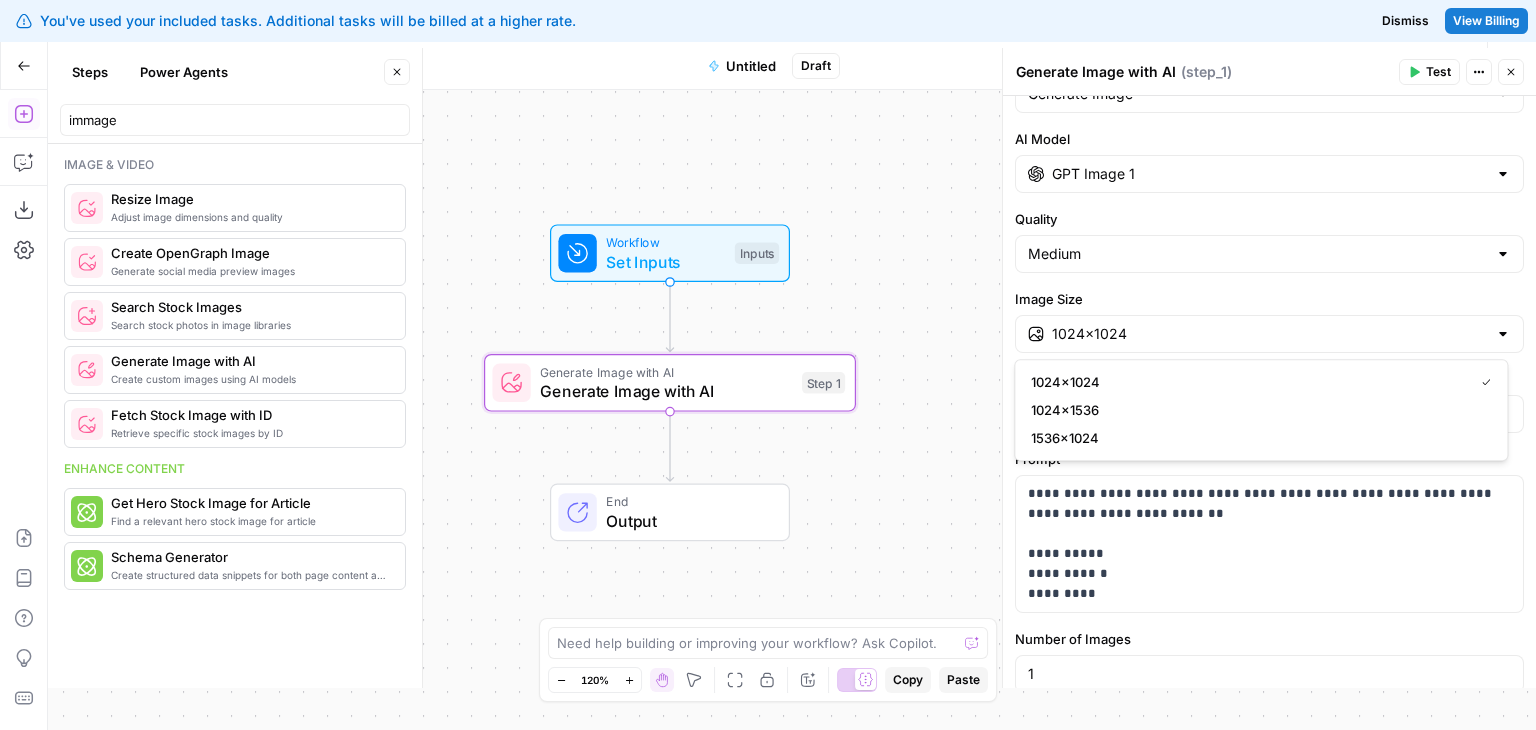click on "Image Size" at bounding box center (1269, 299) 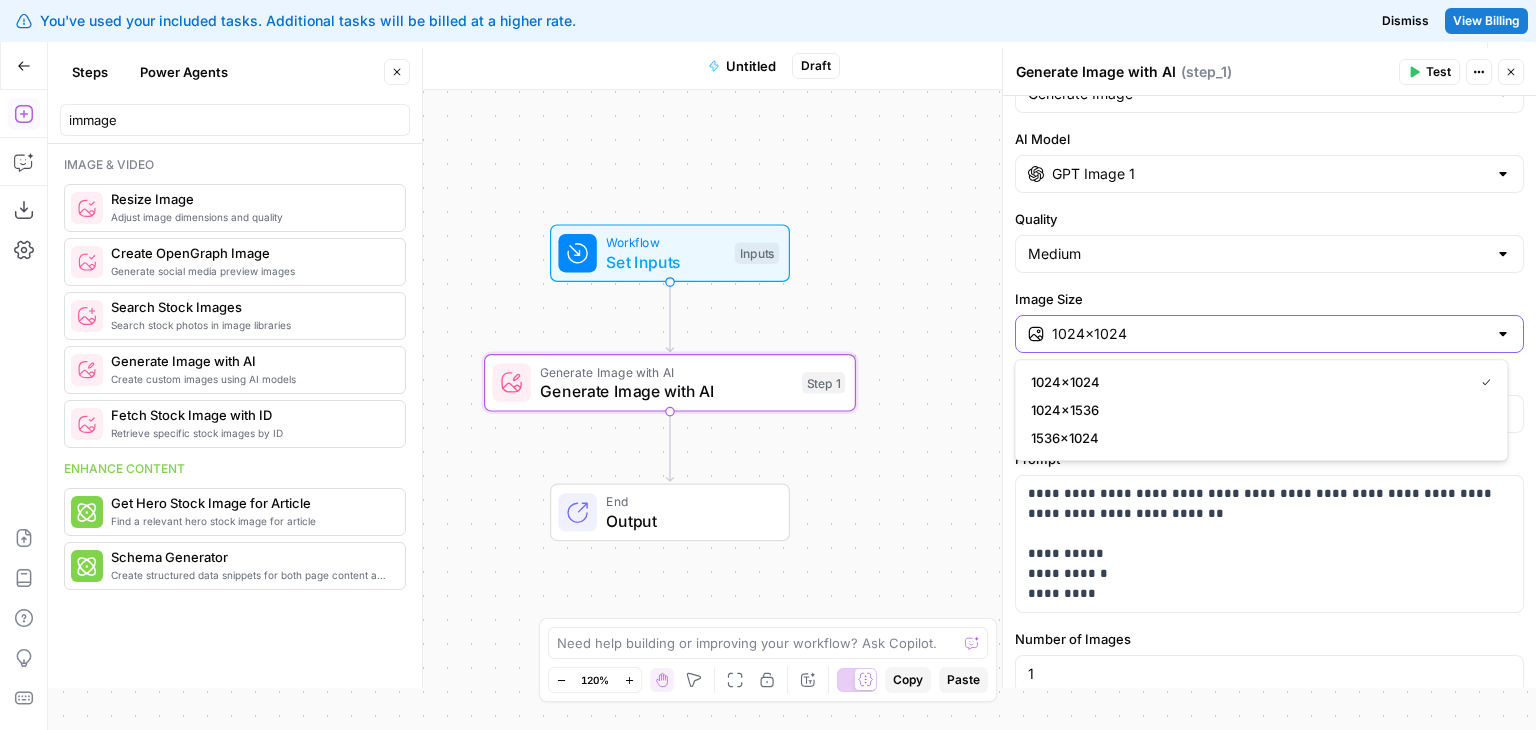click on "1024×1024" at bounding box center [1269, 334] 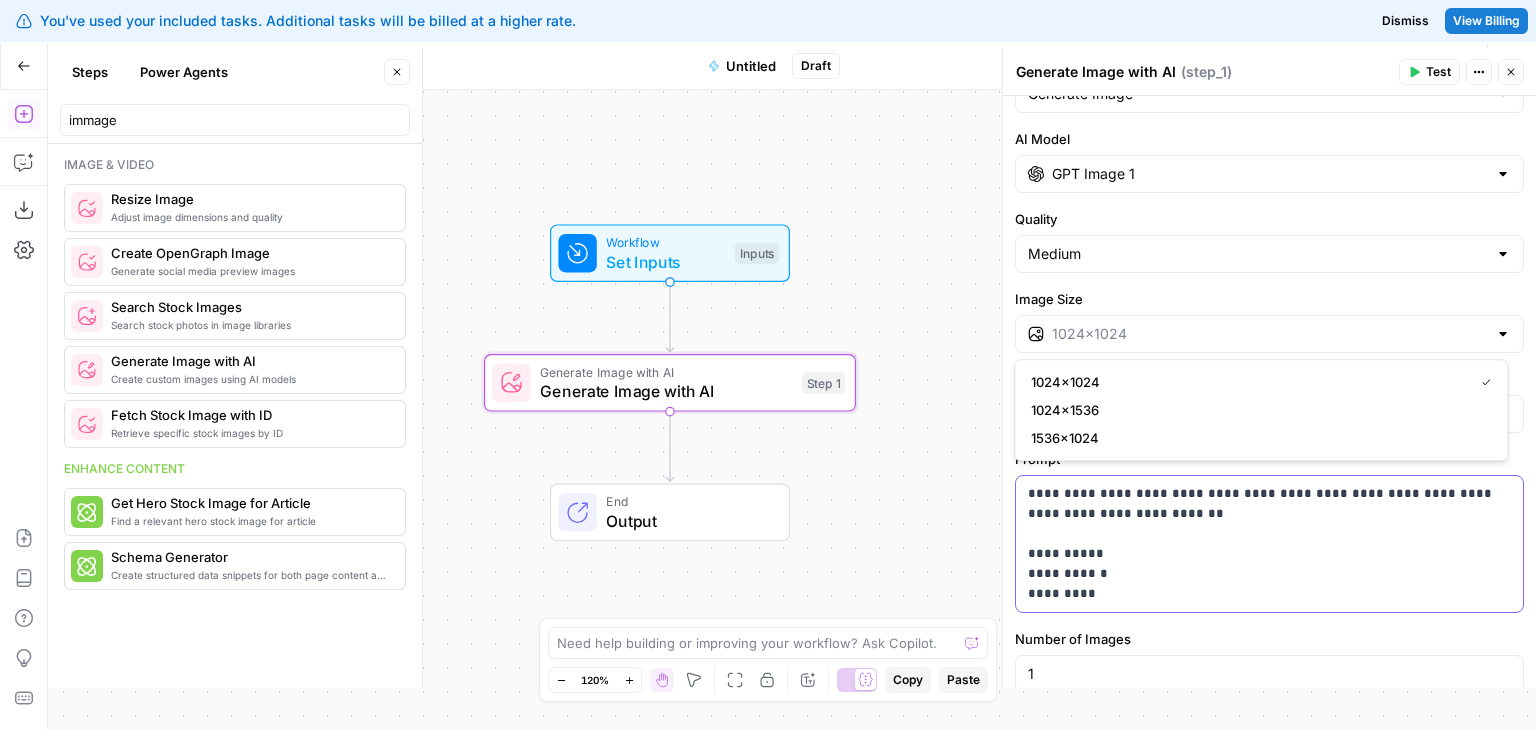 type on "1024×1024" 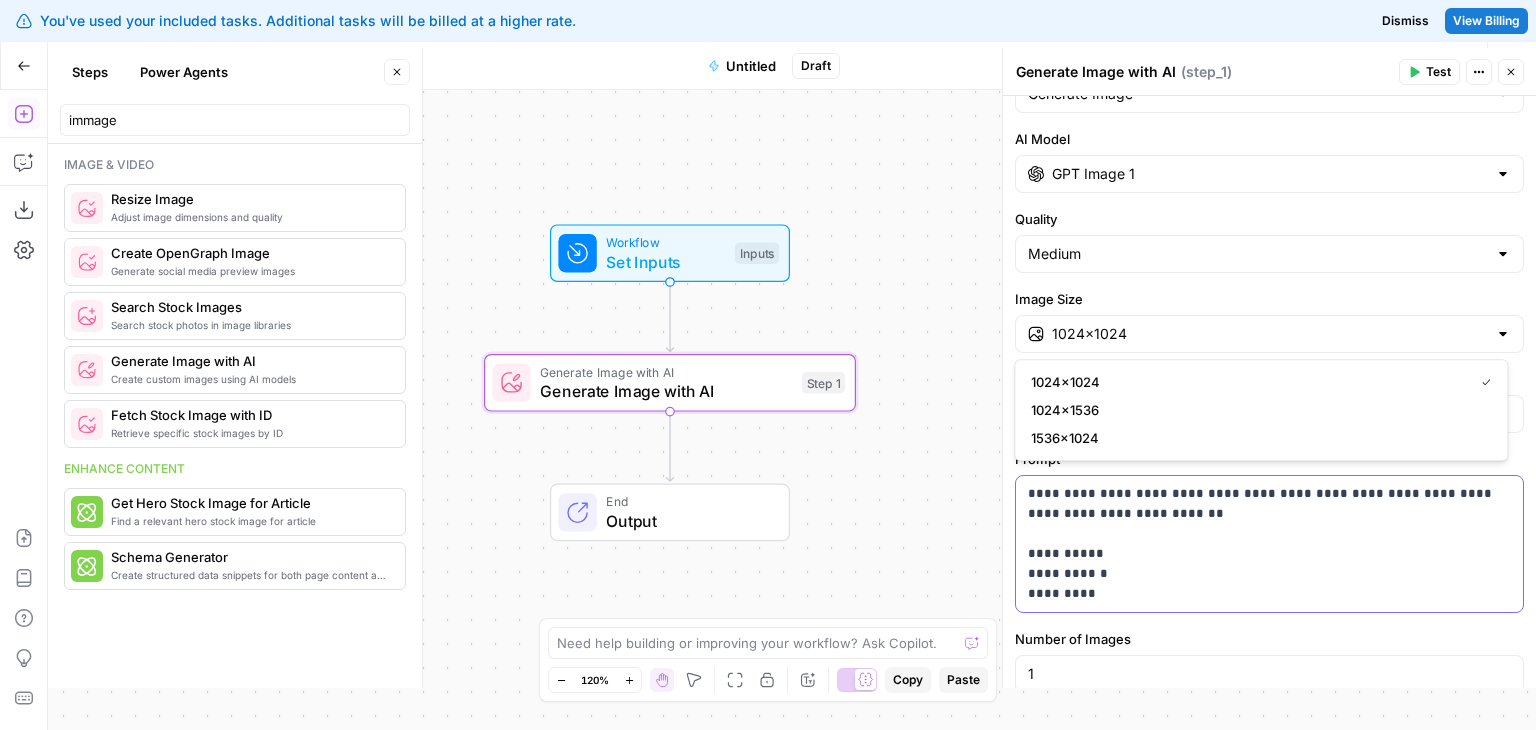 click on "**********" at bounding box center (1262, 544) 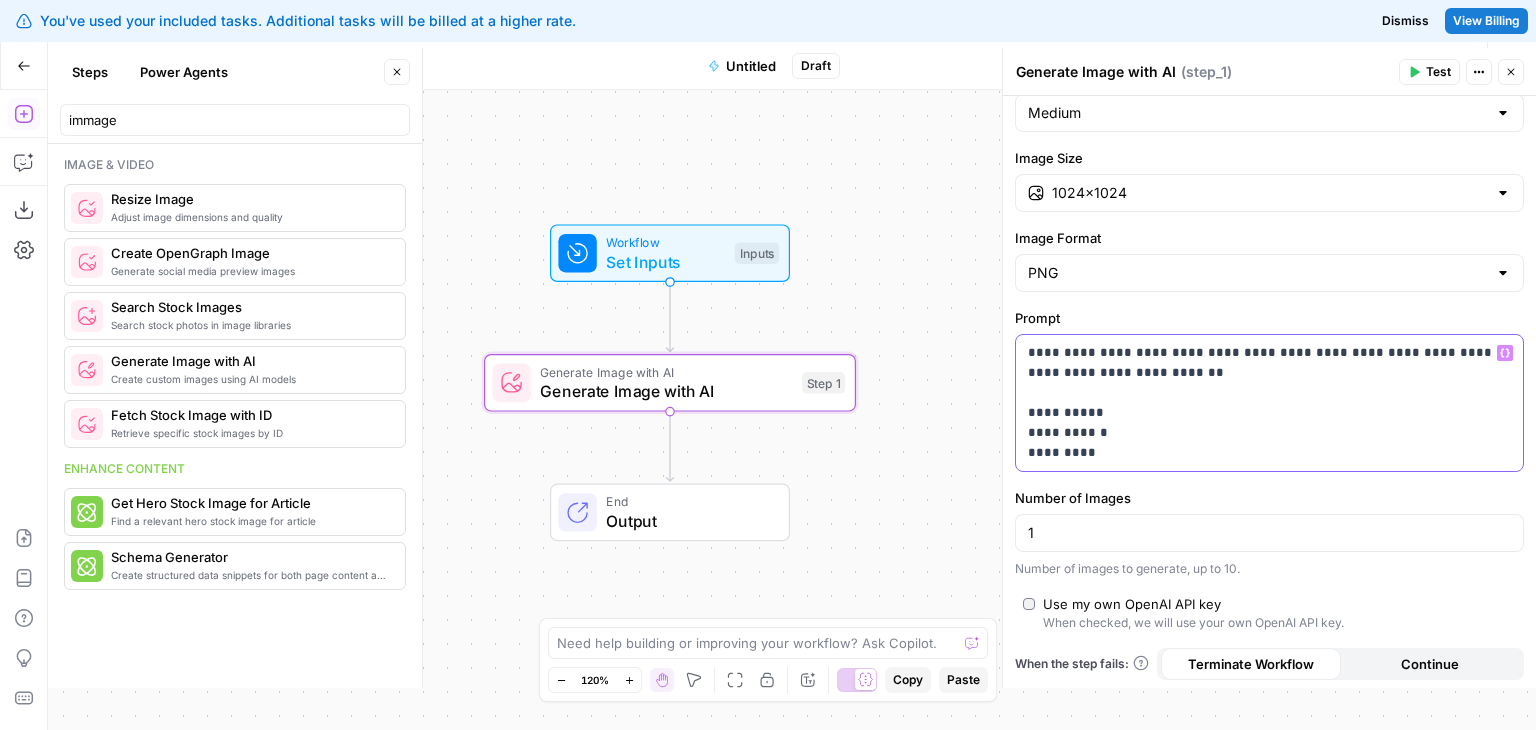 scroll, scrollTop: 202, scrollLeft: 0, axis: vertical 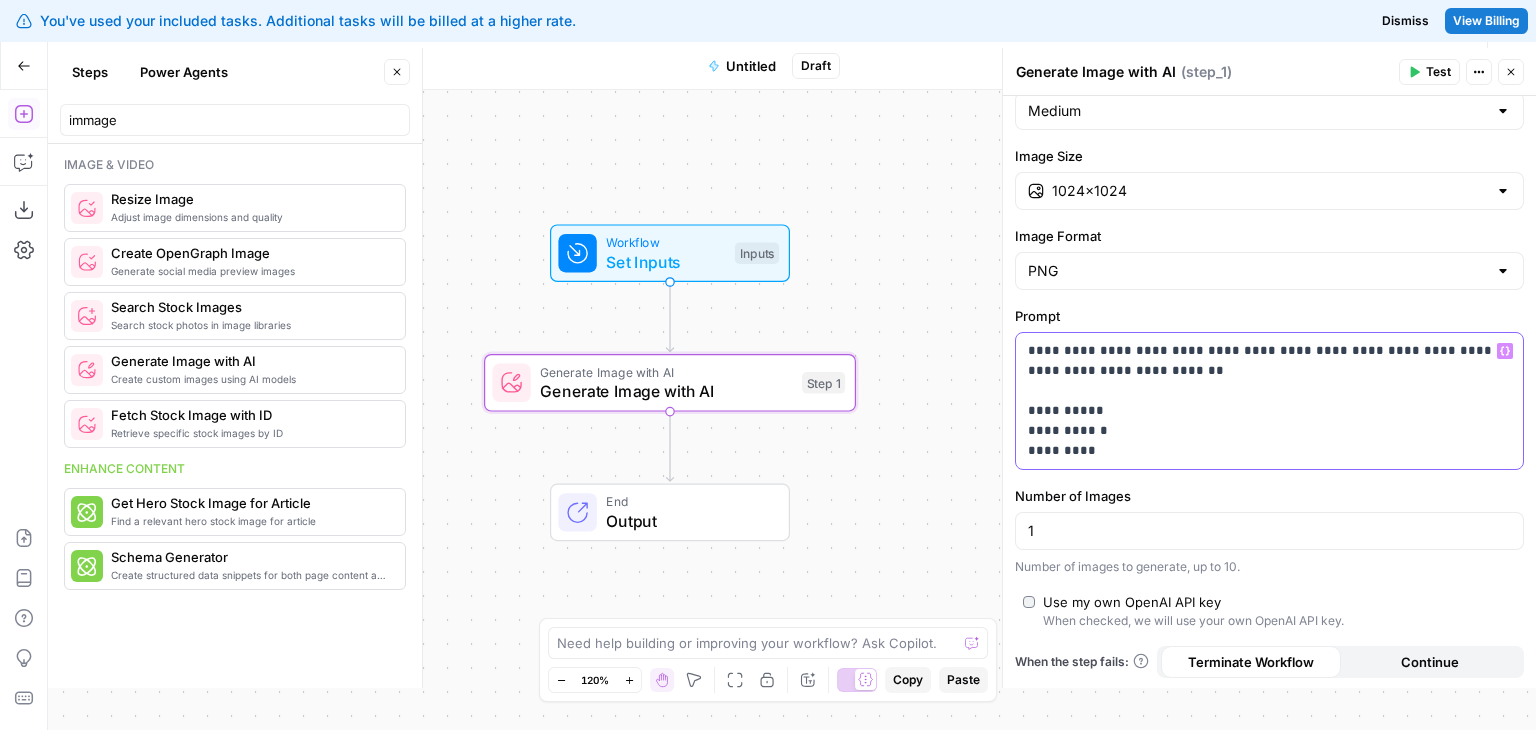 drag, startPoint x: 1228, startPoint y: 679, endPoint x: 1229, endPoint y: 720, distance: 41.01219 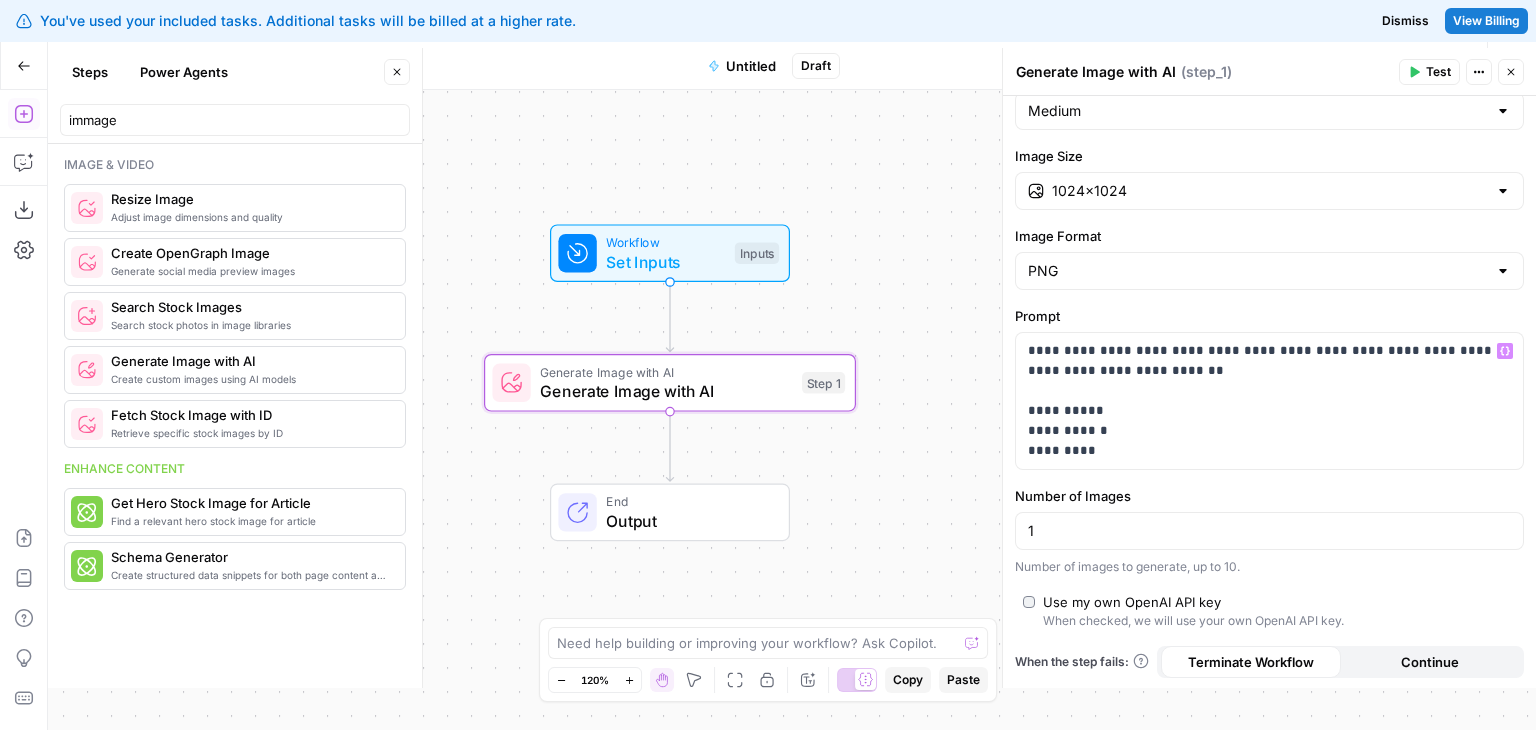 click on "Test" at bounding box center (1429, 72) 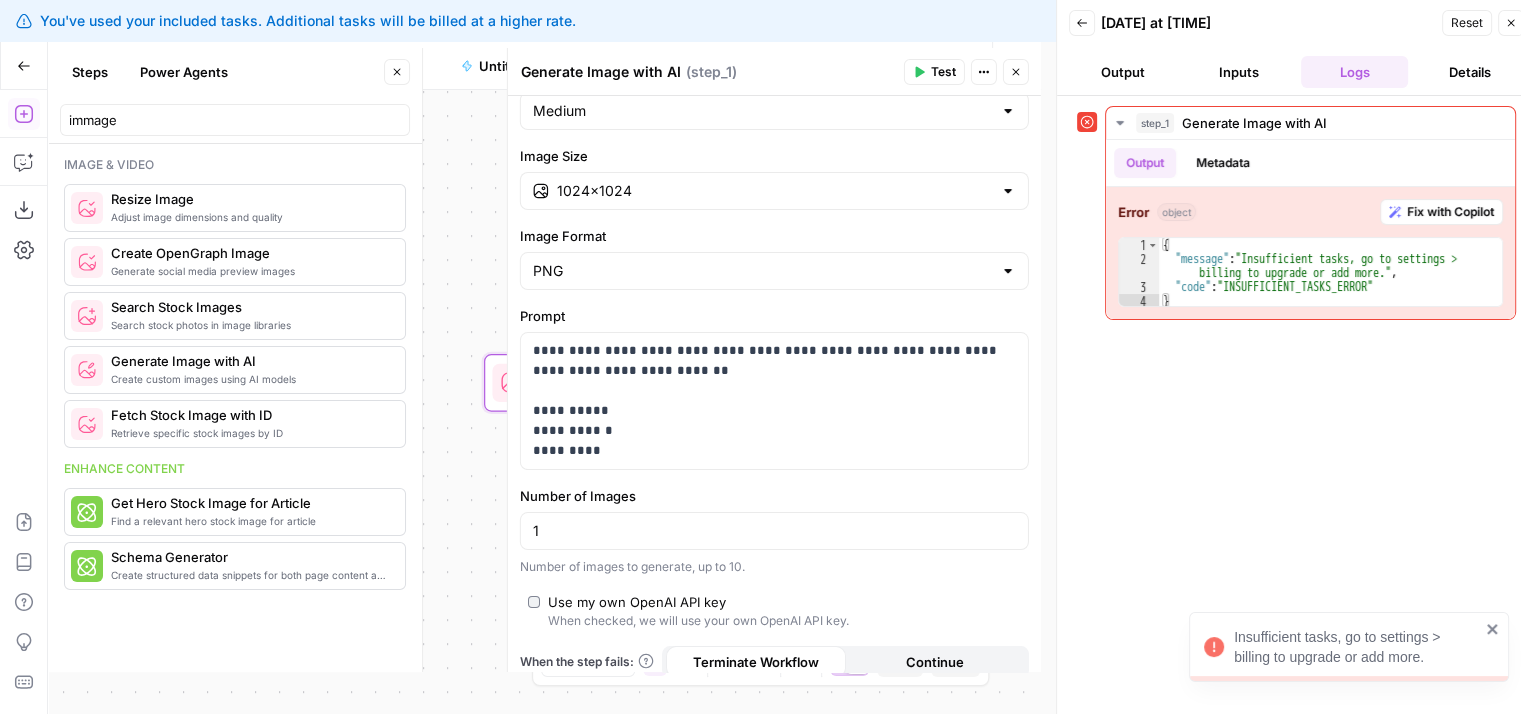 click 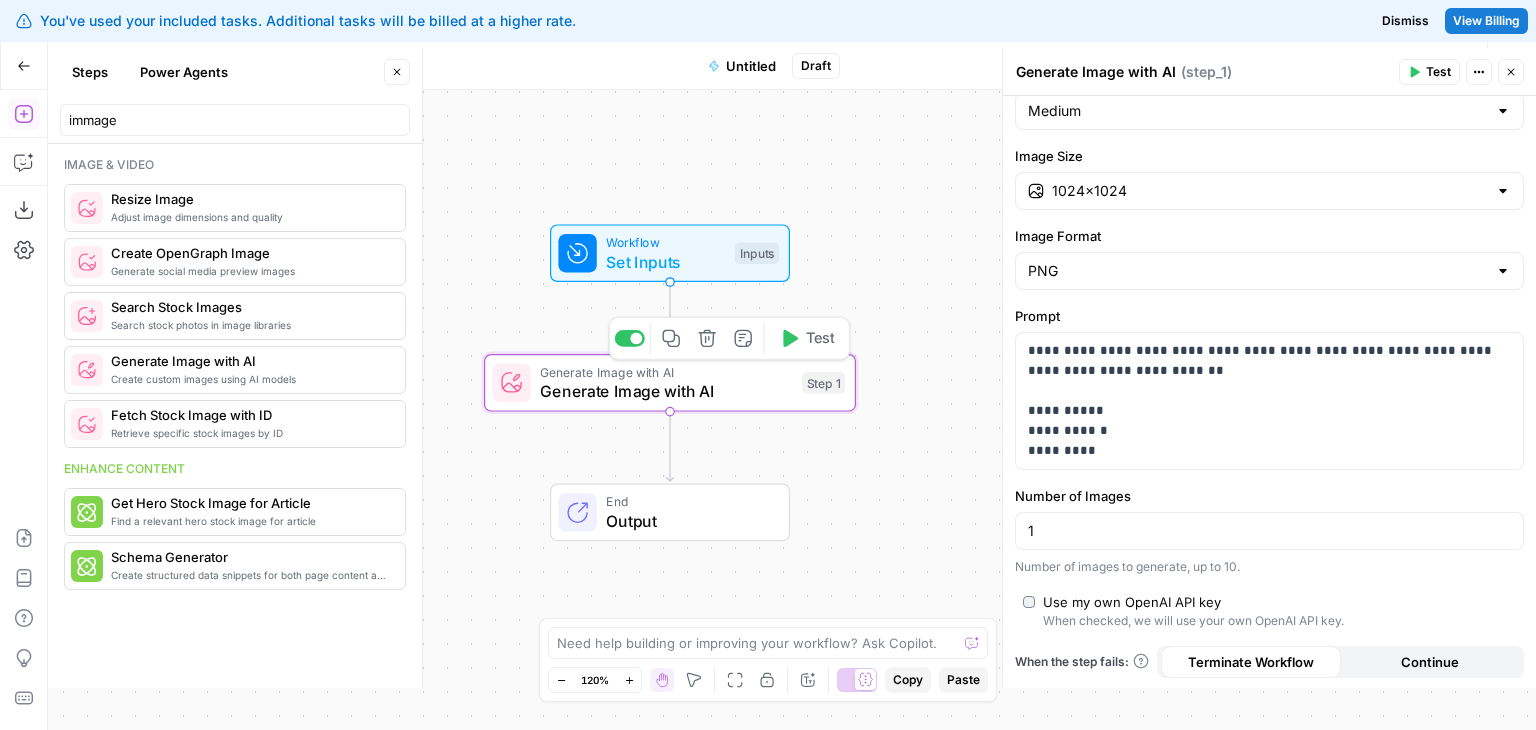 click 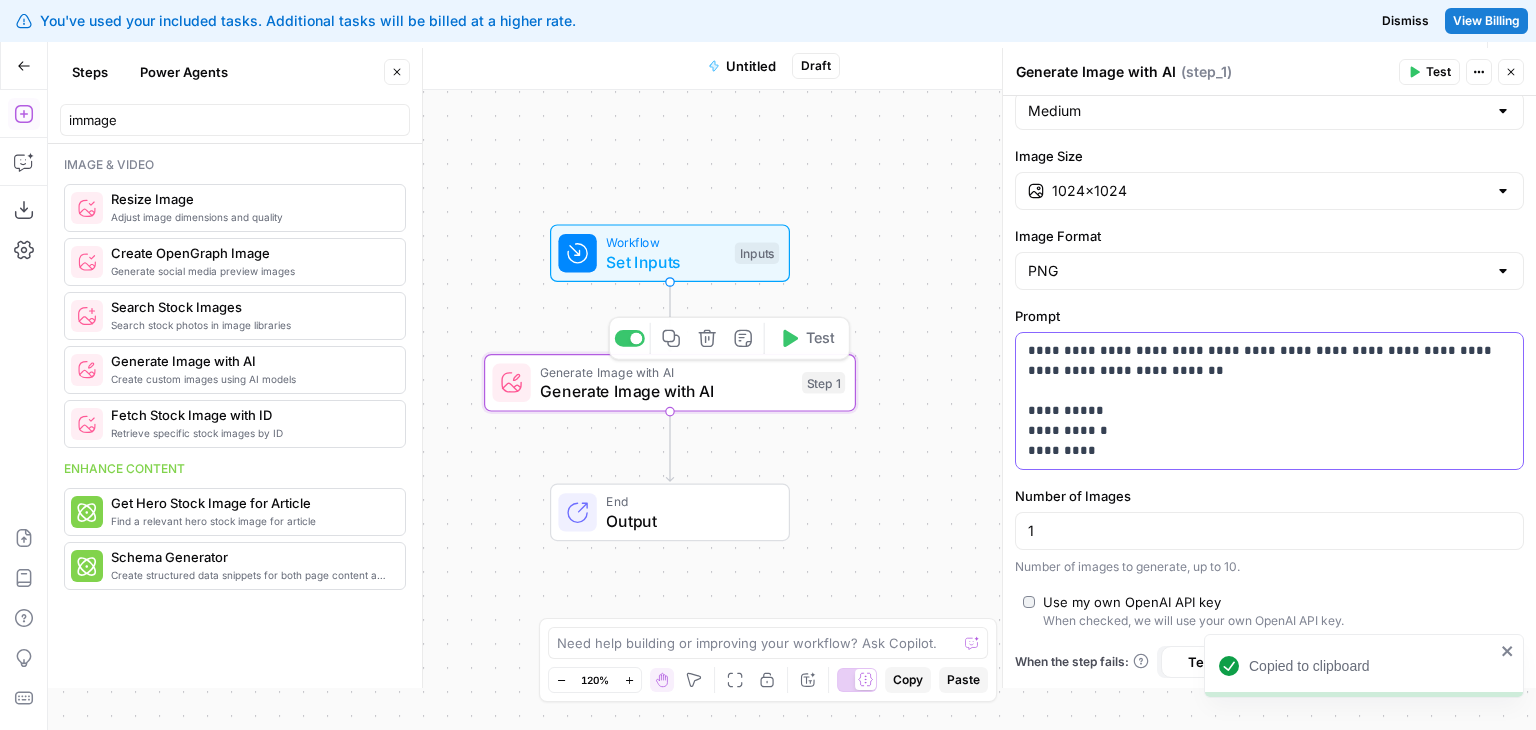 click on "**********" at bounding box center (1262, 401) 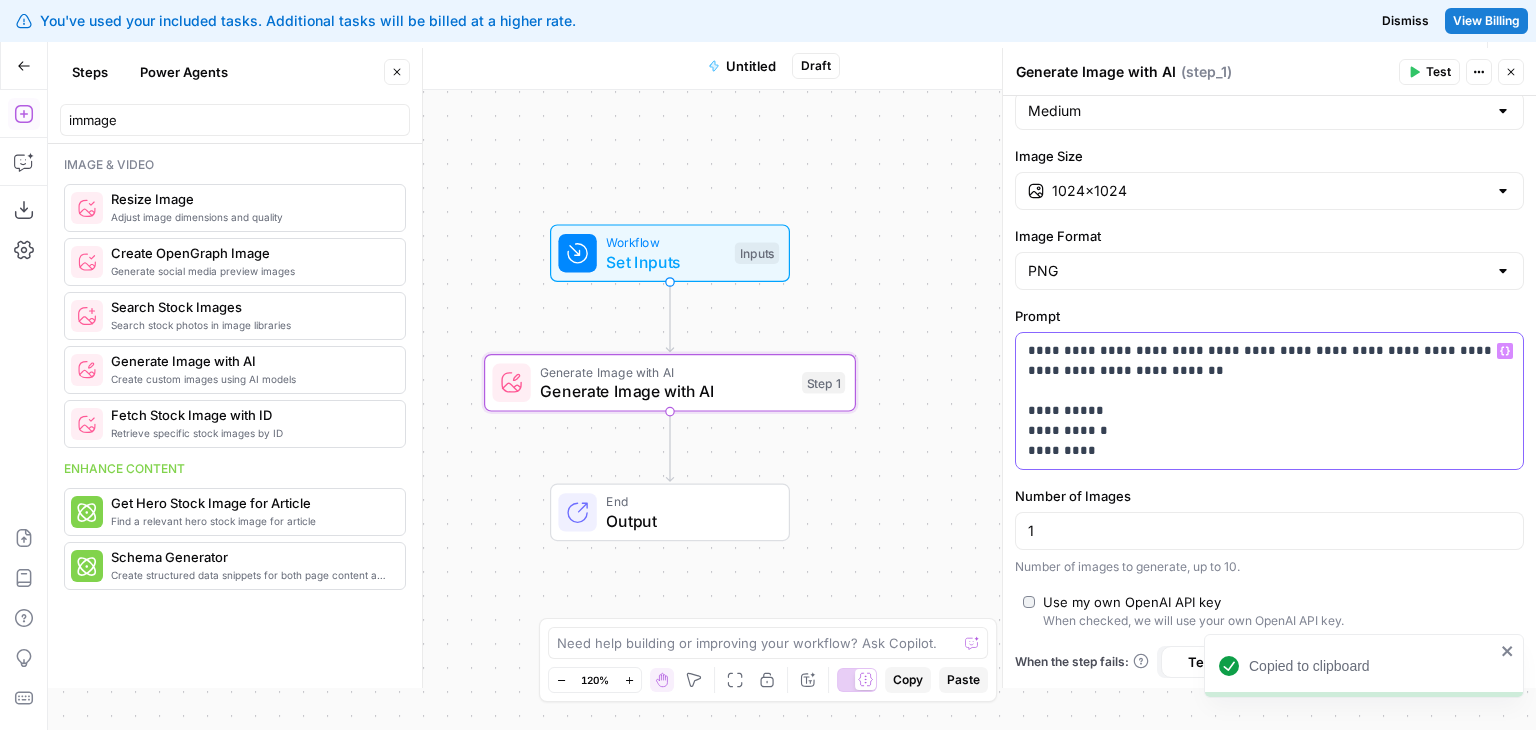click on "**********" at bounding box center (1262, 401) 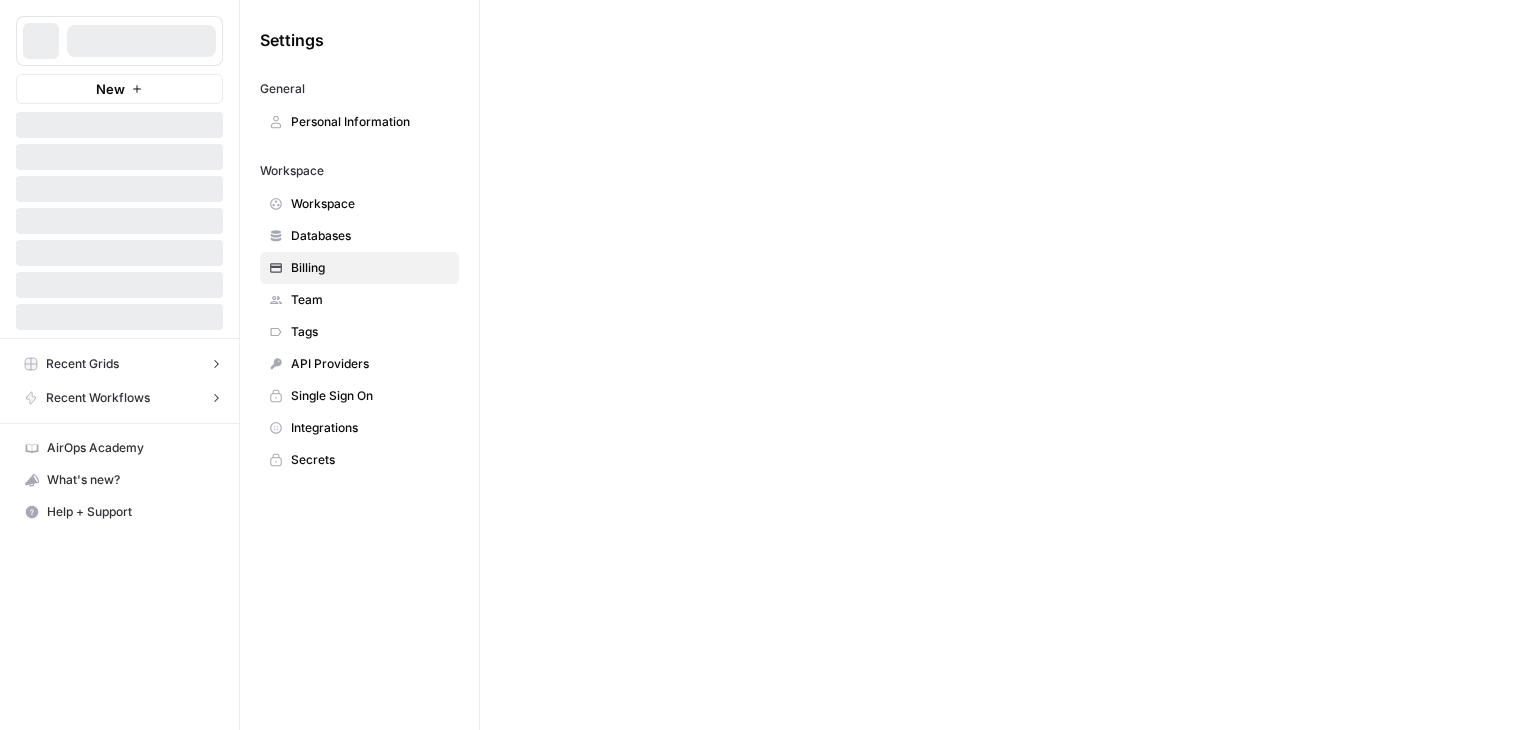 scroll, scrollTop: 0, scrollLeft: 0, axis: both 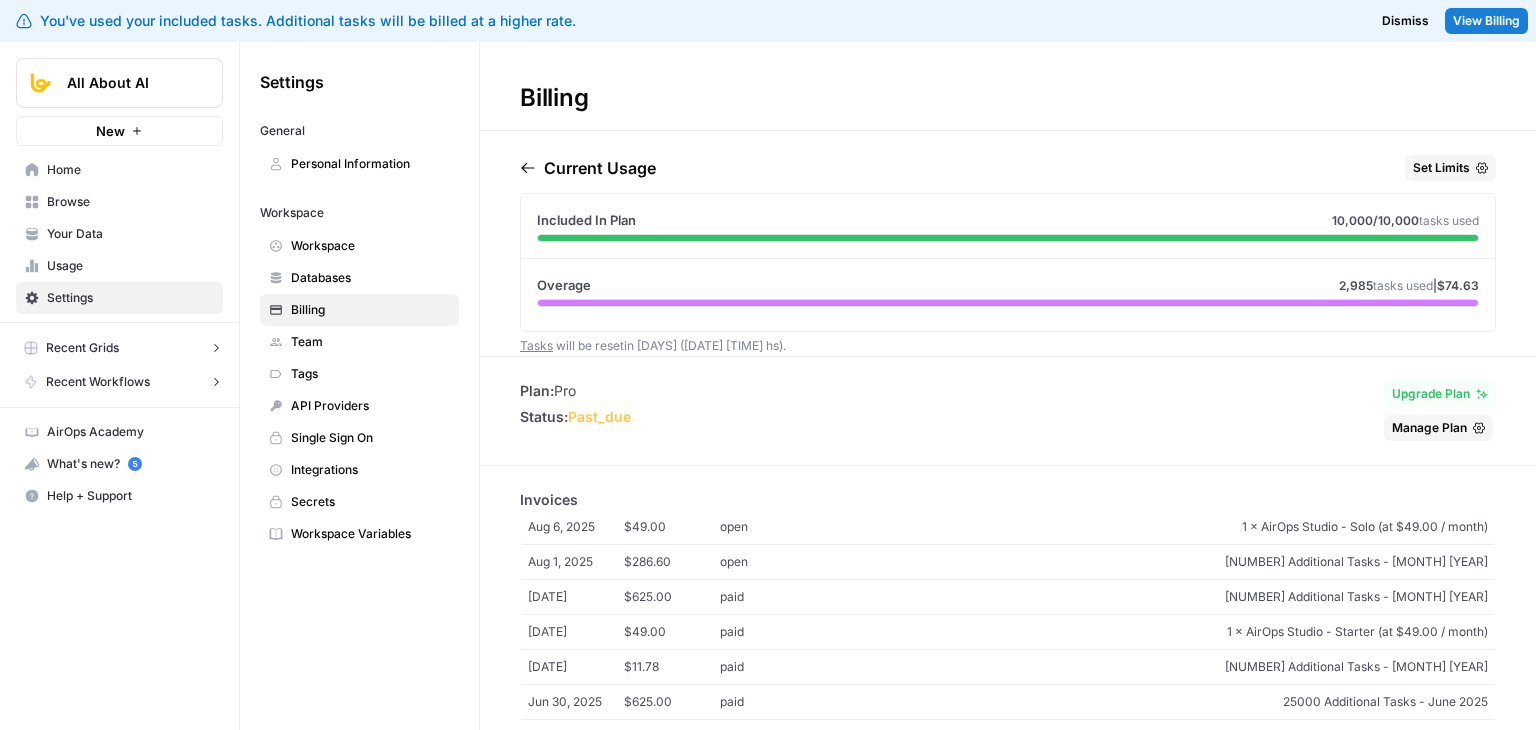 click on "Browse" at bounding box center (119, 202) 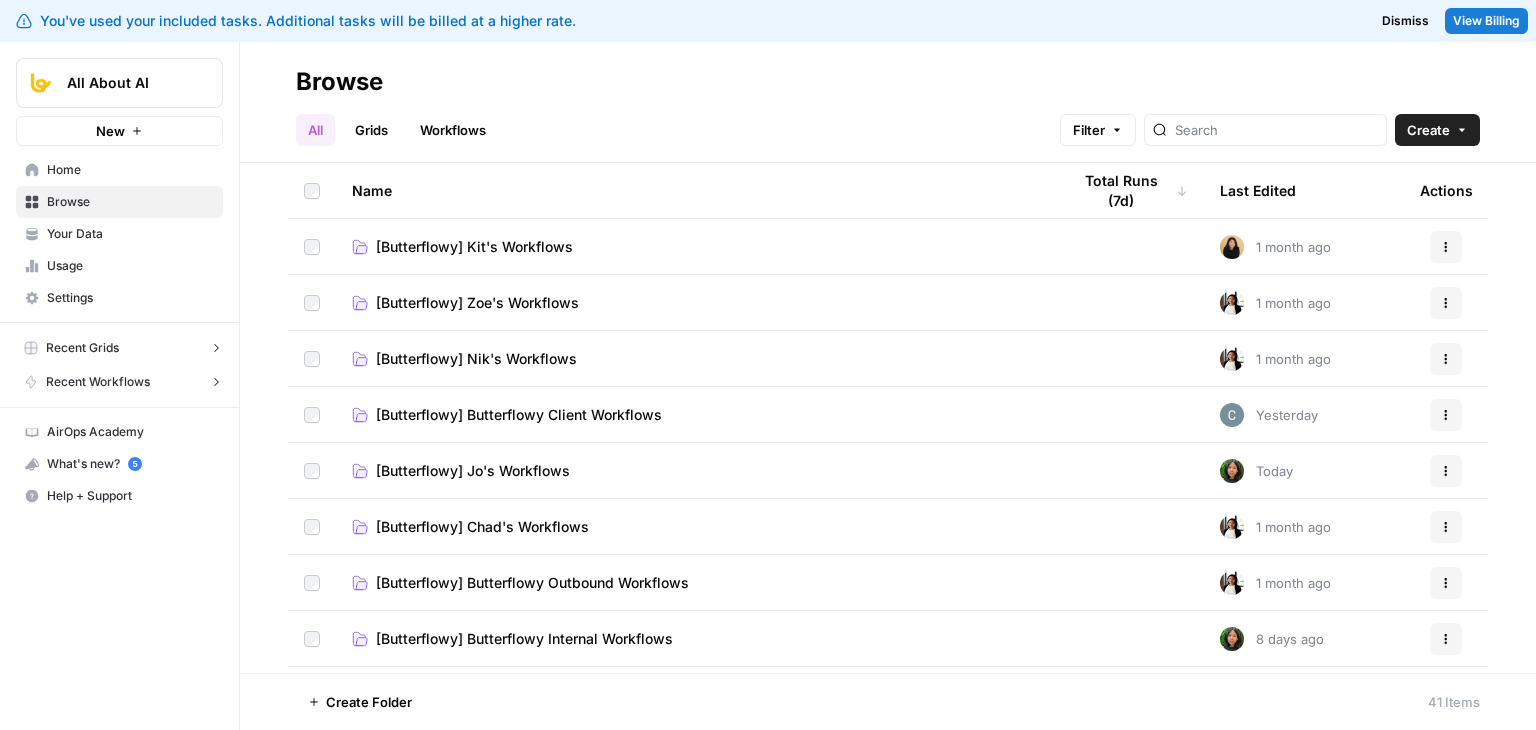 click on "Your Data" at bounding box center (130, 234) 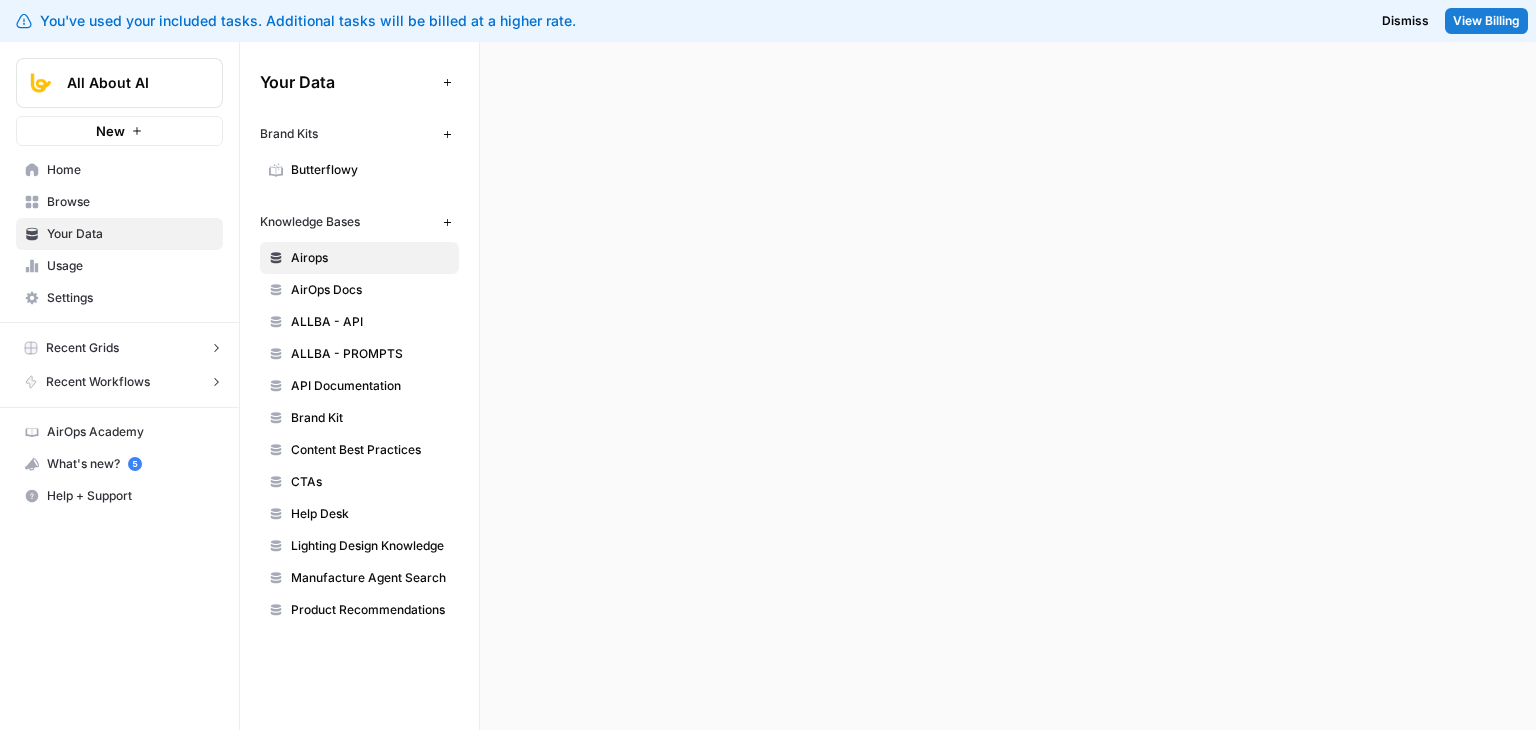 click on "Usage" at bounding box center (119, 266) 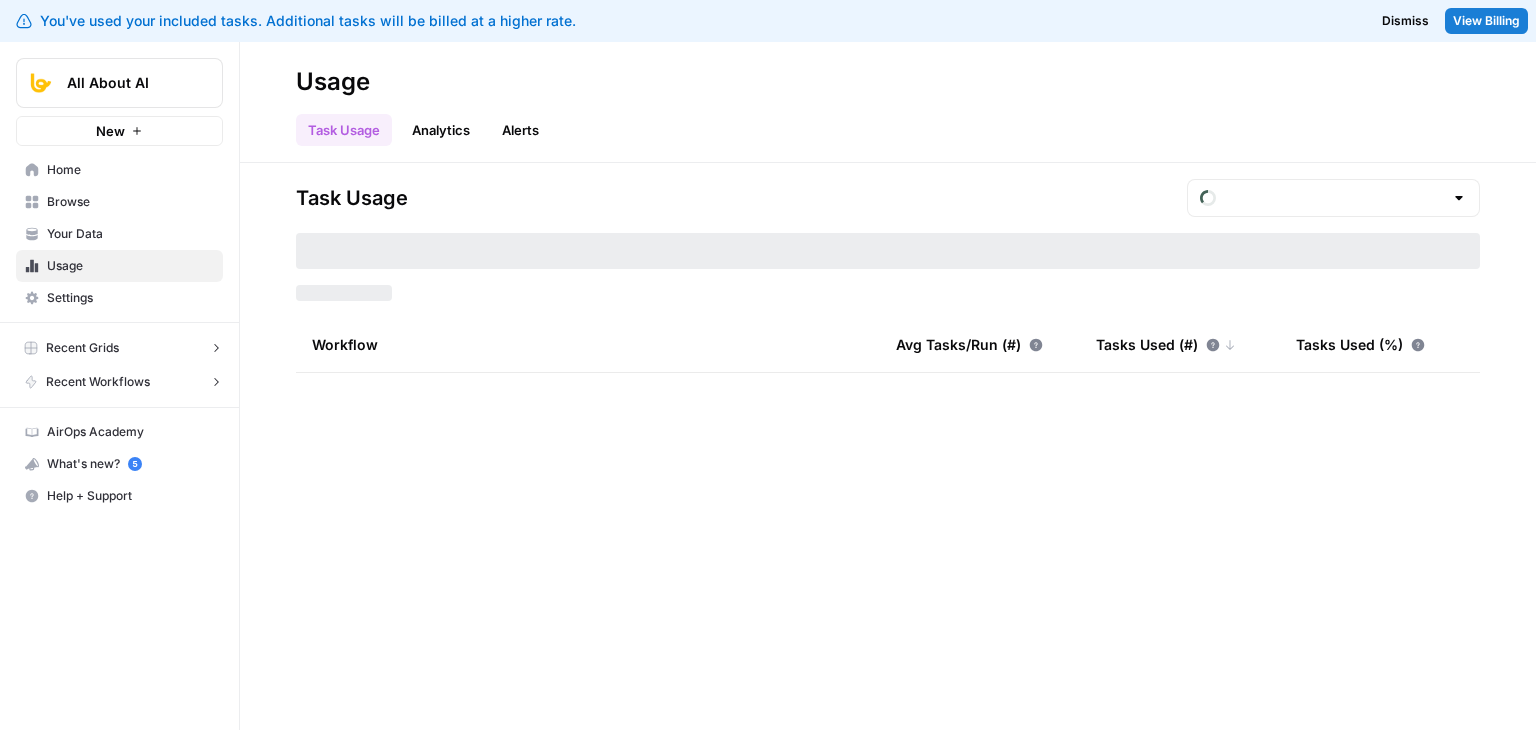 type on "August Overage" 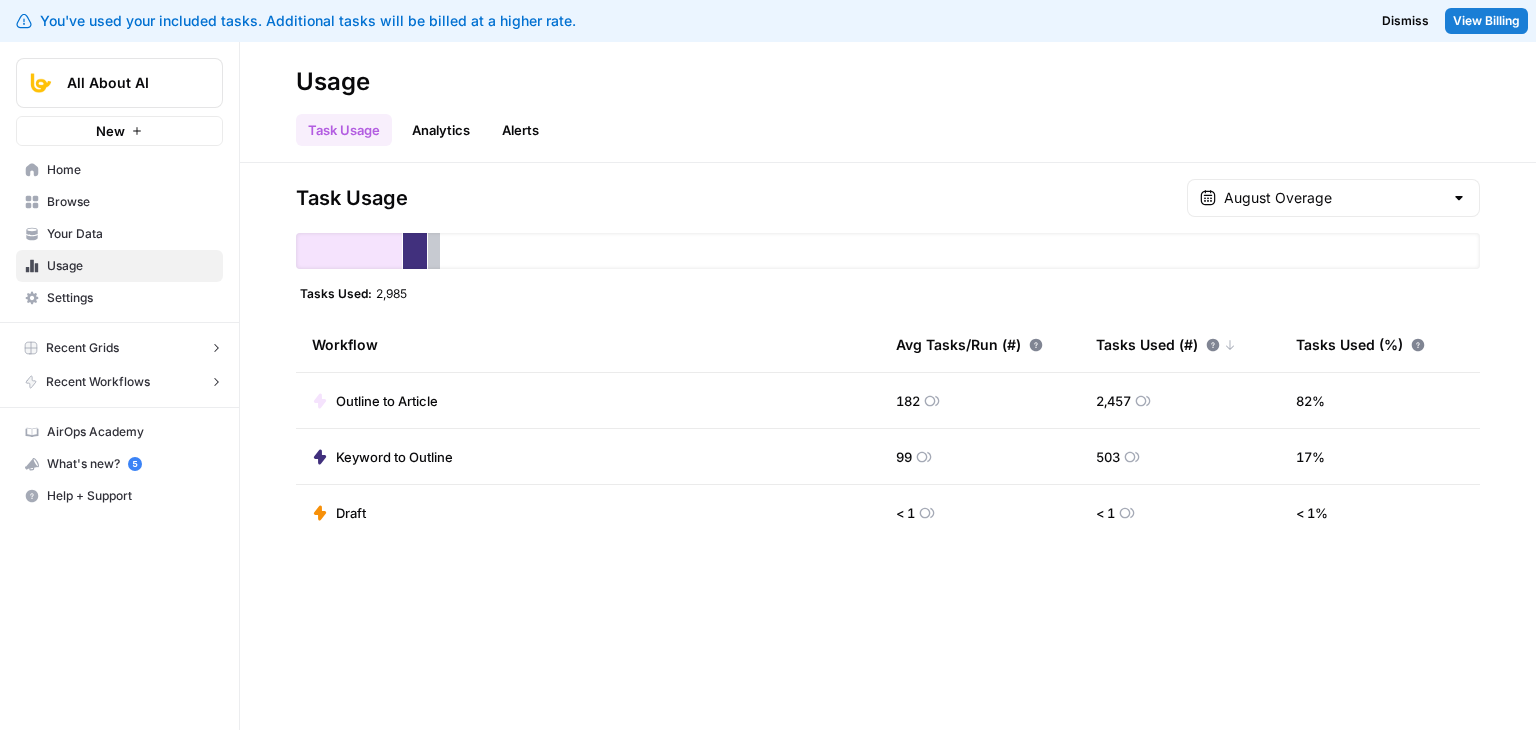 click on "Your Data" at bounding box center [130, 234] 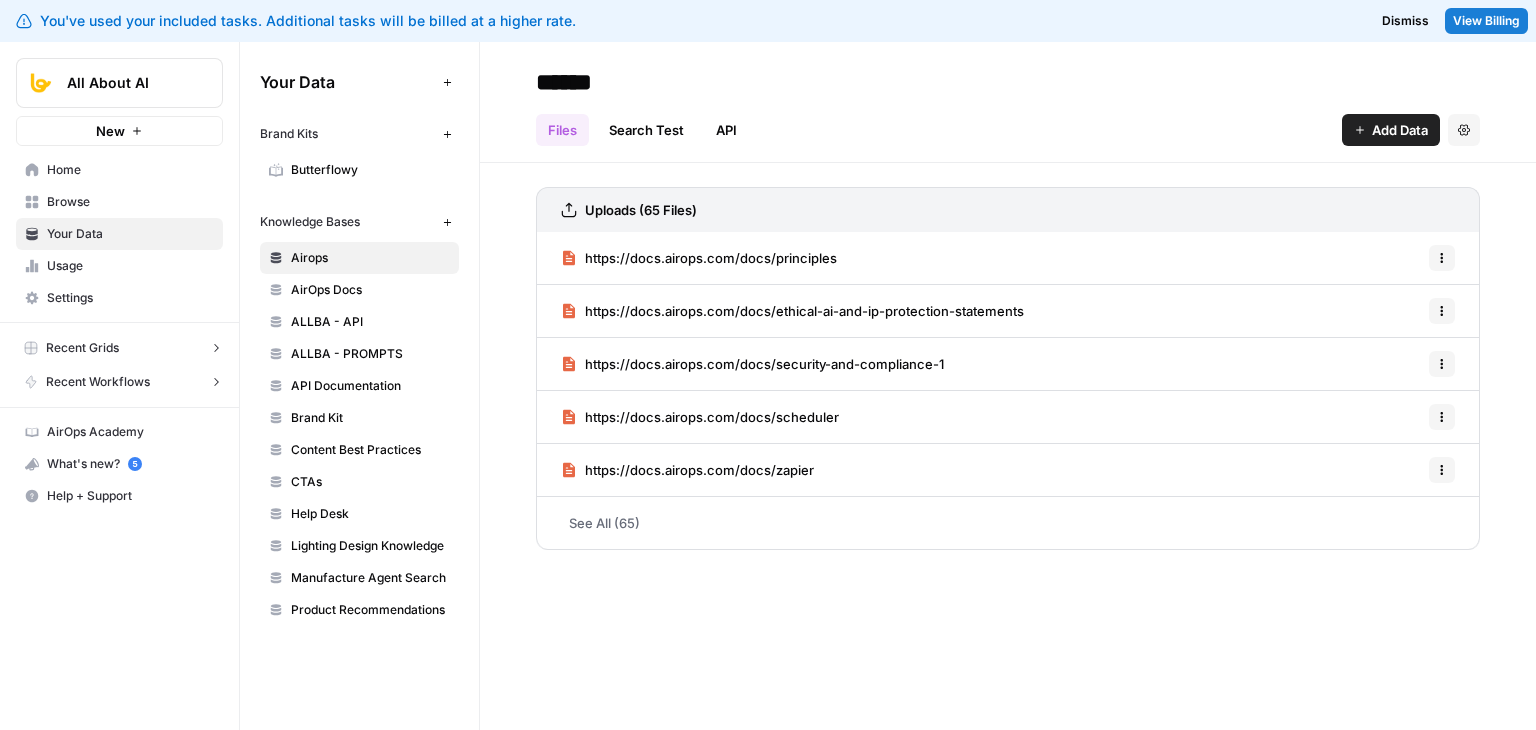 click on "Browse" at bounding box center [119, 202] 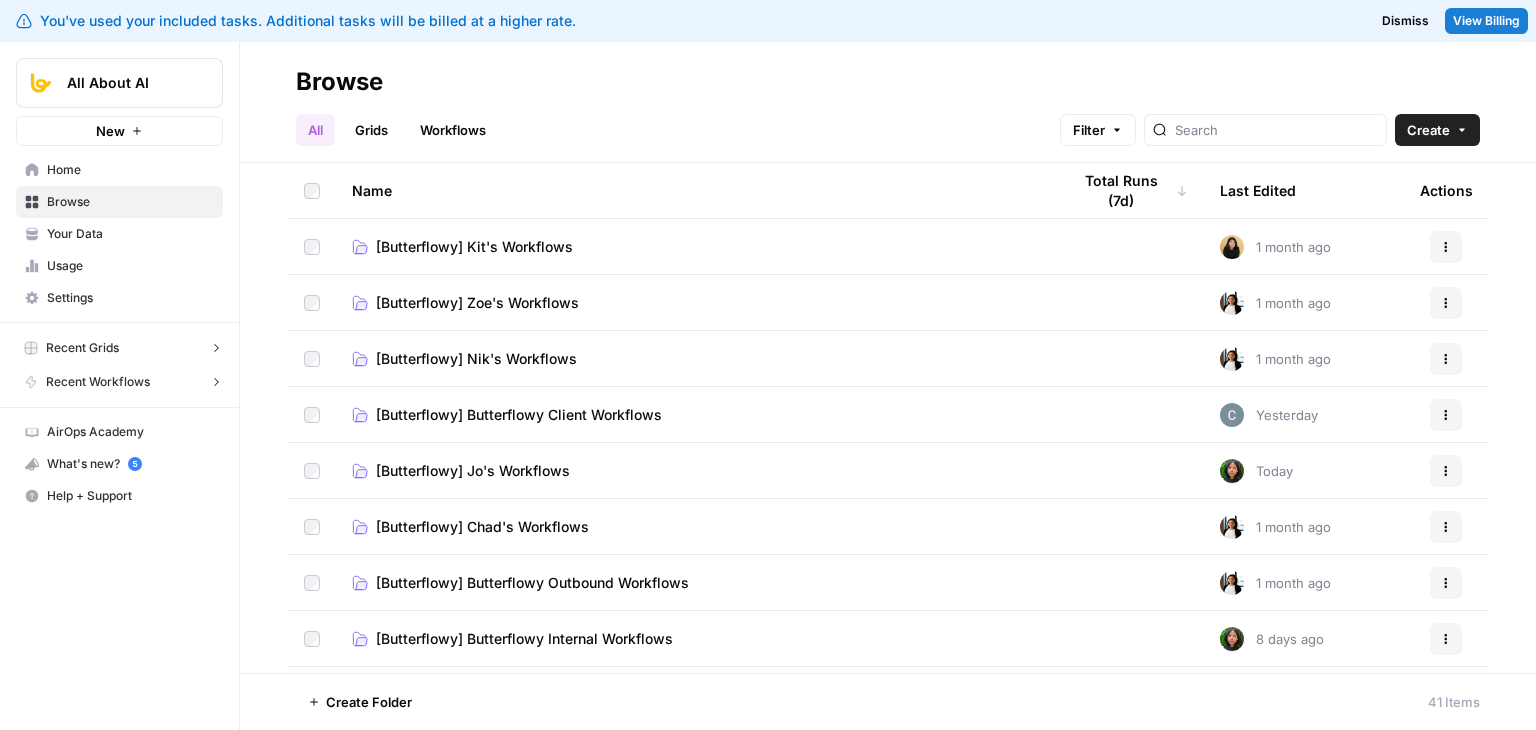 click on "Home" at bounding box center (130, 170) 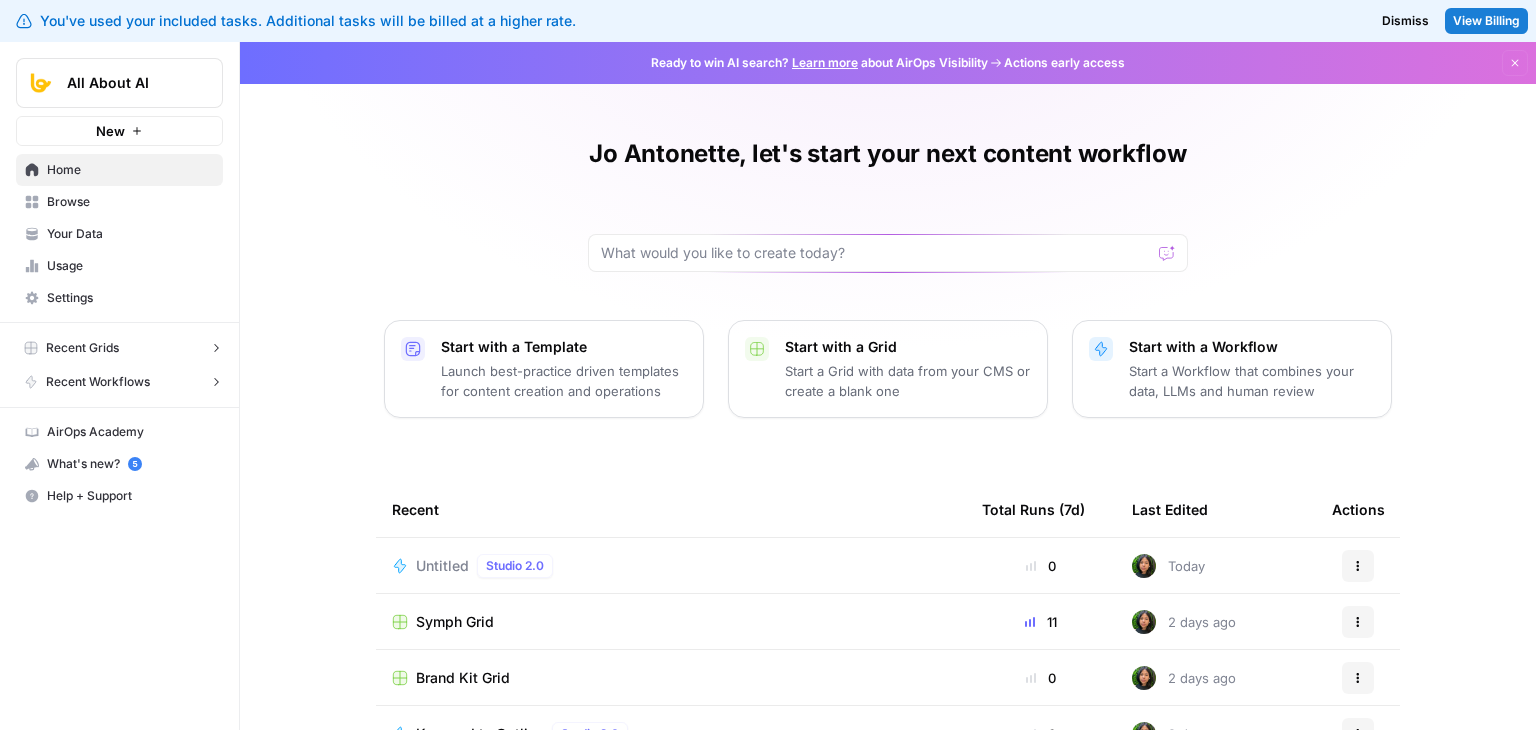 click on "View Billing" at bounding box center (1486, 21) 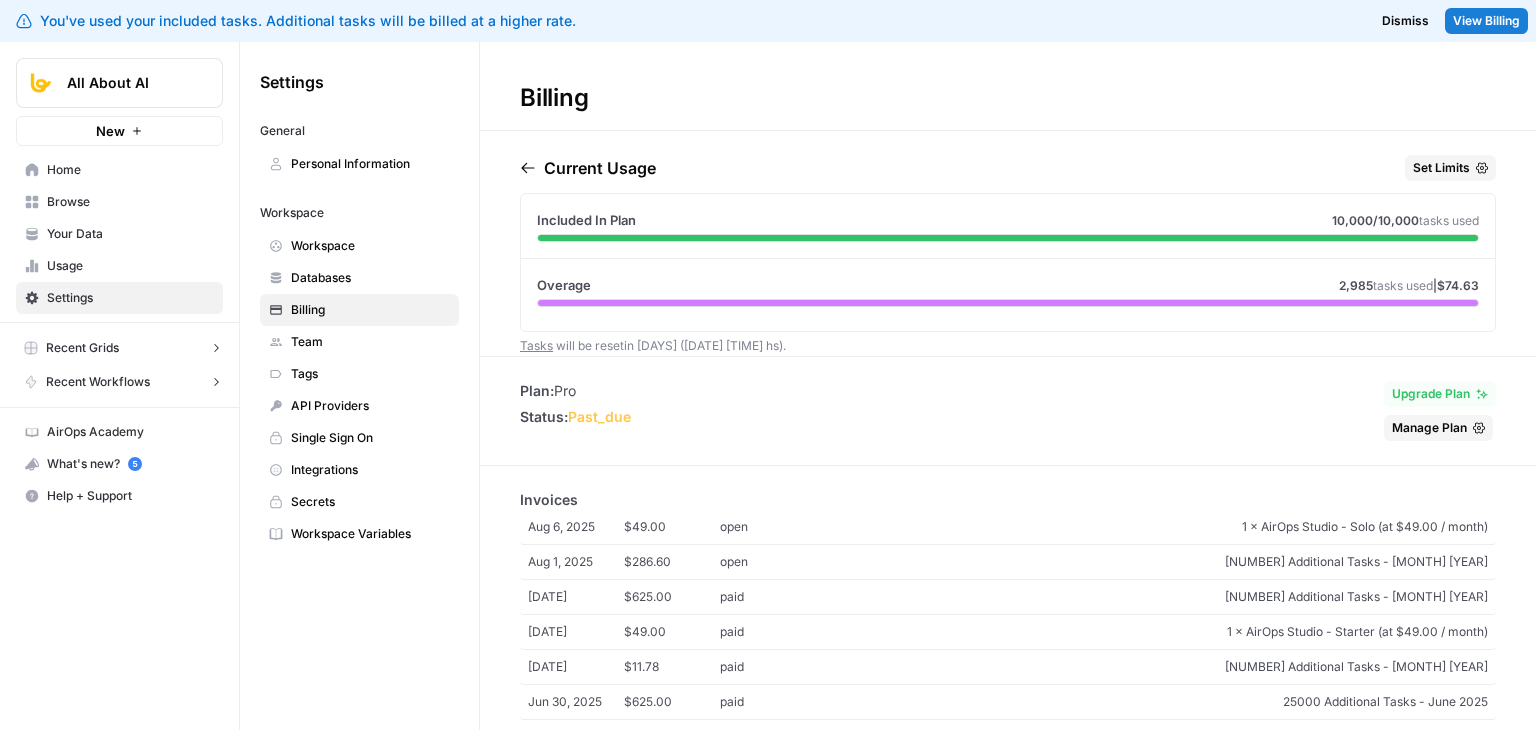 click on "Set Limits" at bounding box center (1441, 168) 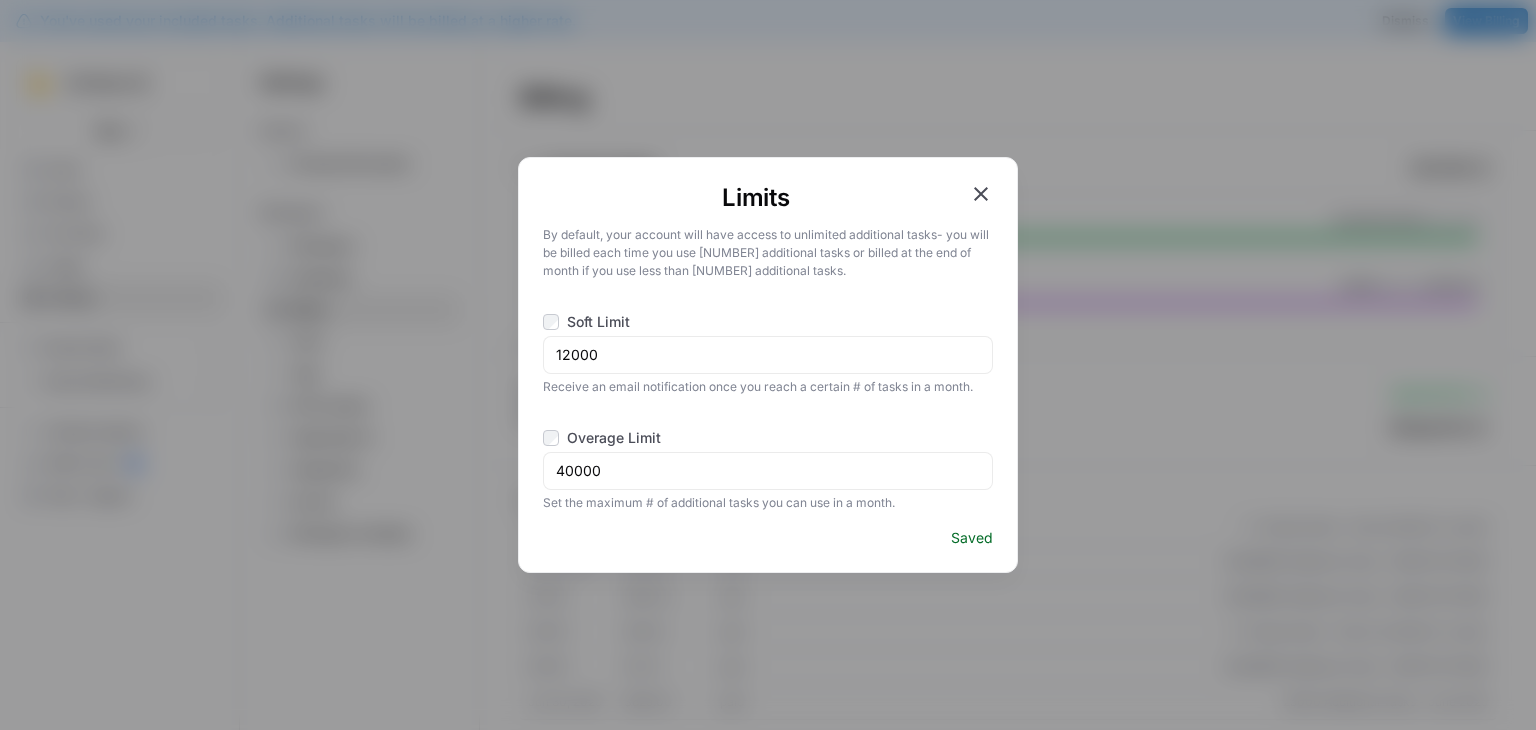 click 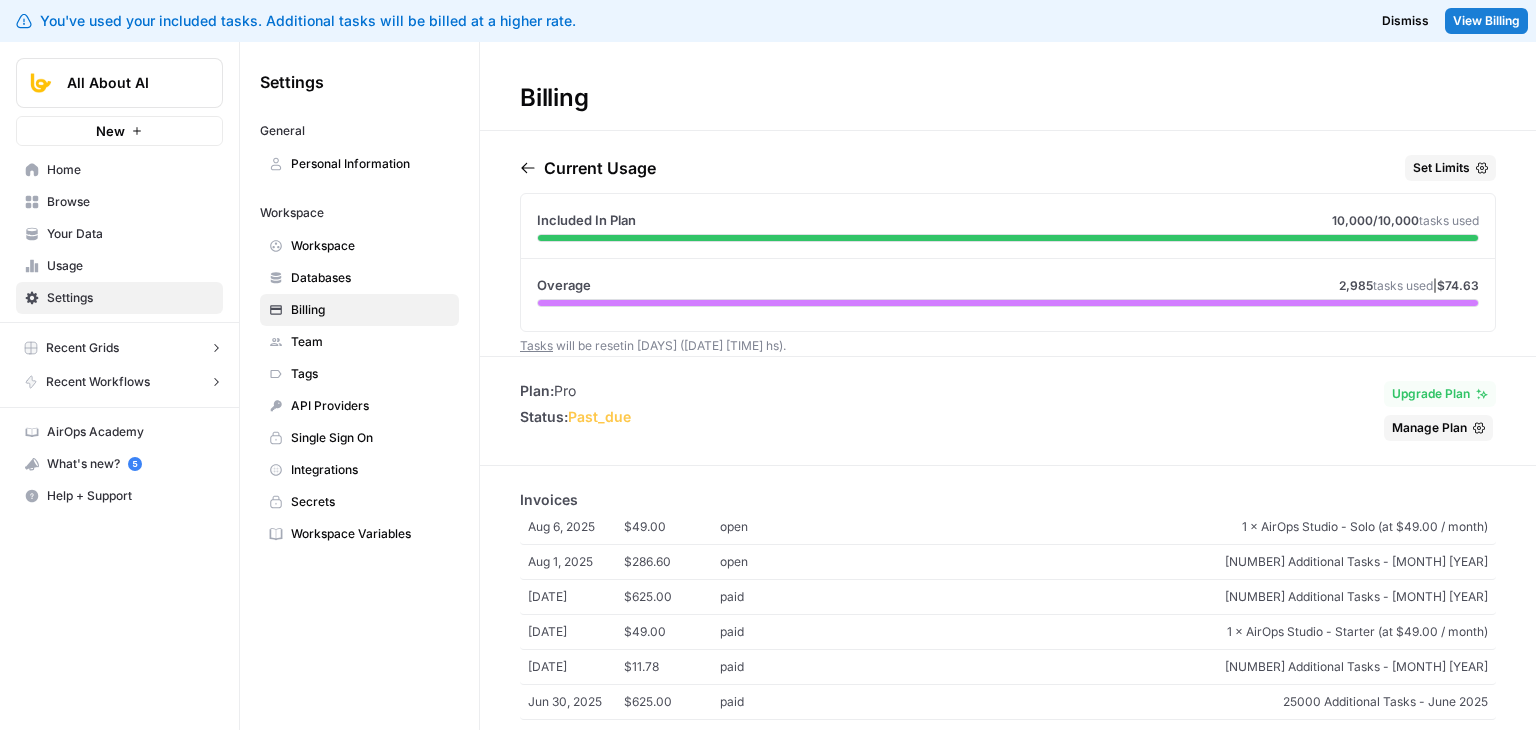 click on "Current Usage Set Limits" at bounding box center [1008, 172] 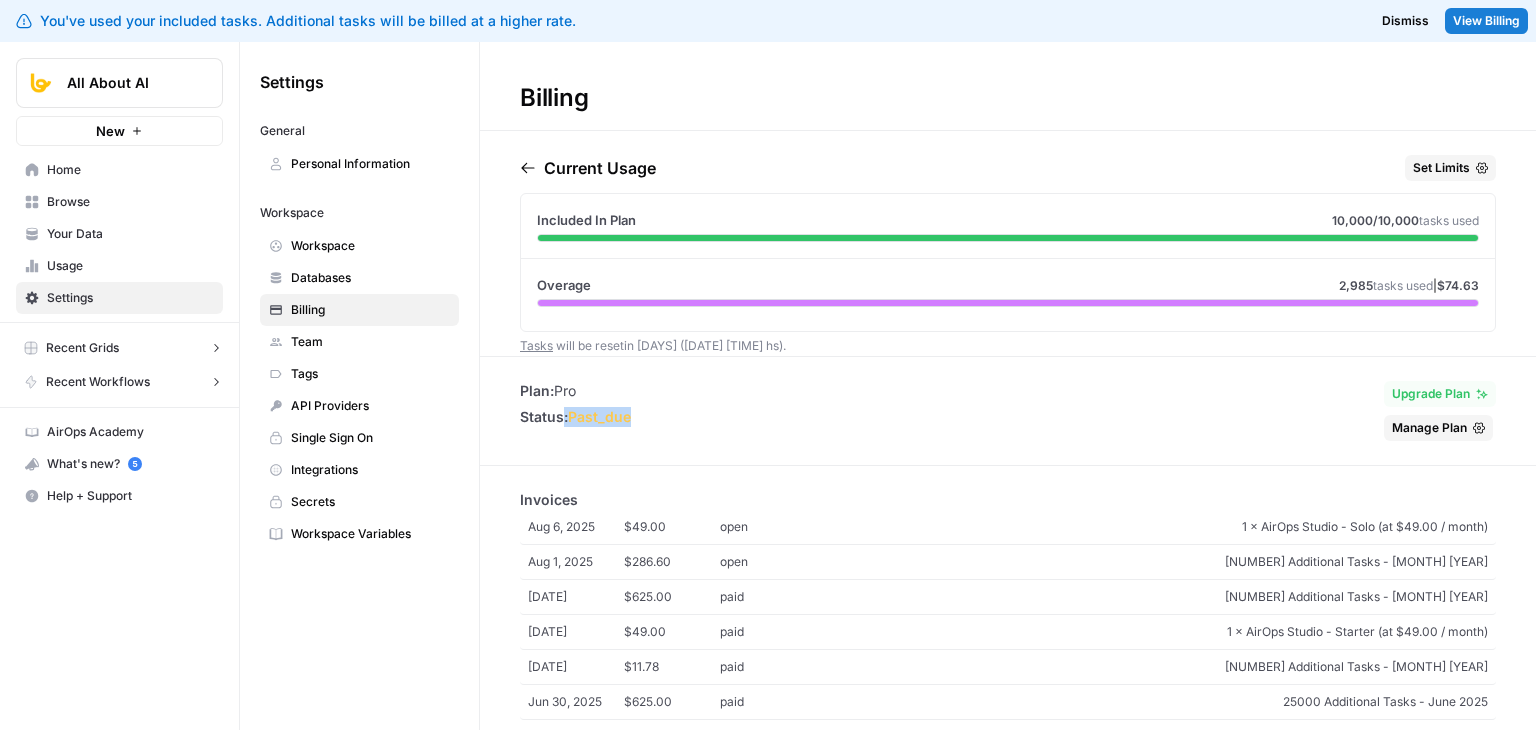 drag, startPoint x: 560, startPoint y: 416, endPoint x: 633, endPoint y: 411, distance: 73.171036 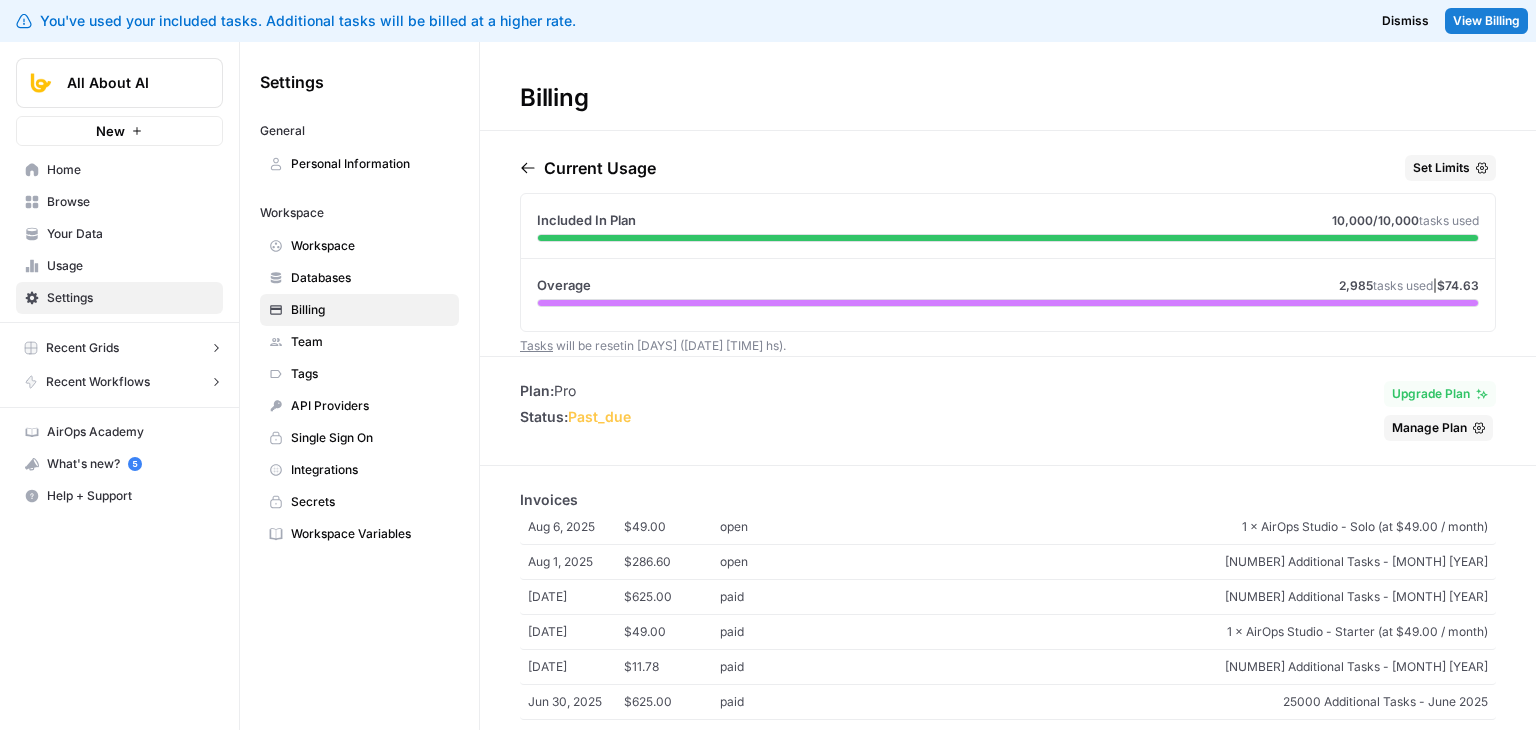 click on "past_due" at bounding box center (599, 416) 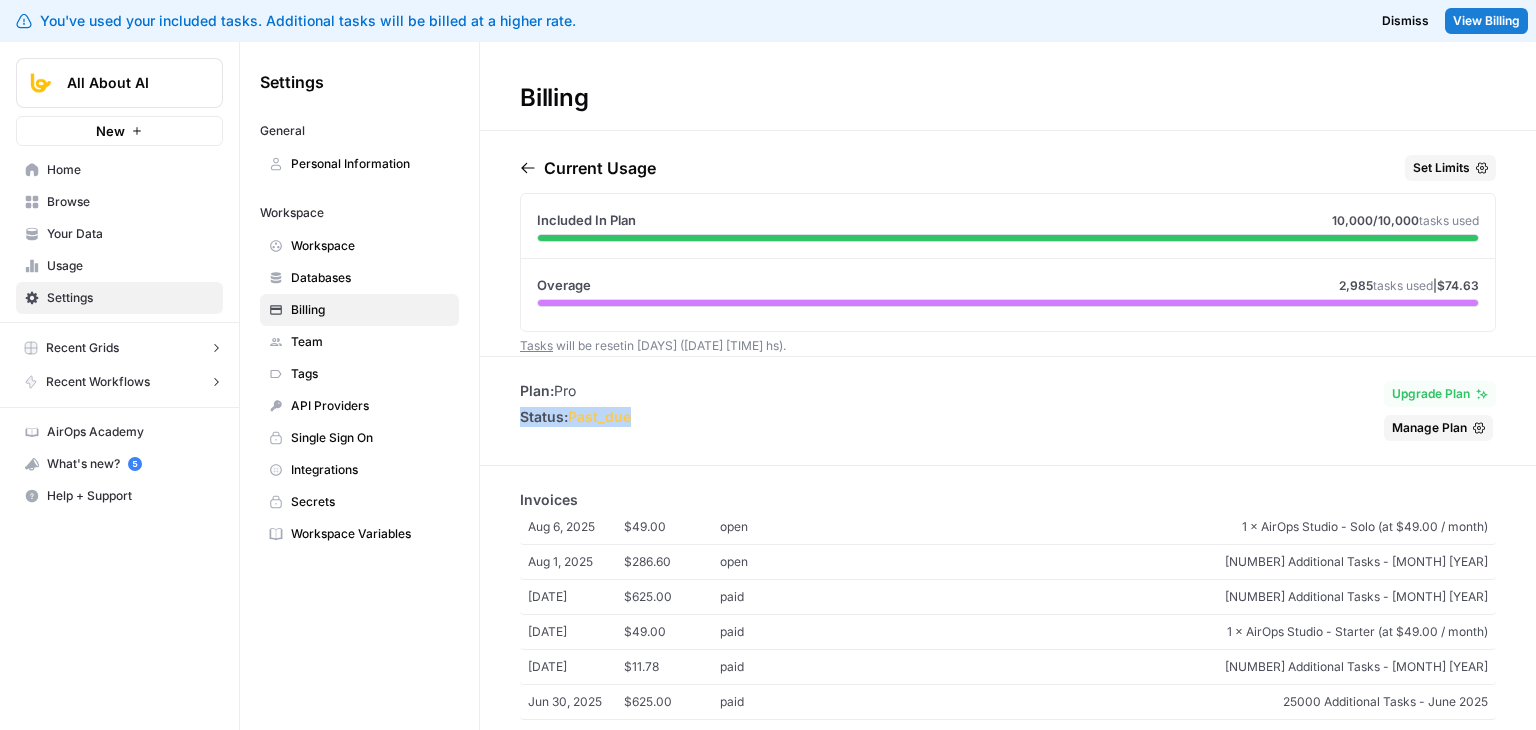 drag, startPoint x: 644, startPoint y: 413, endPoint x: 618, endPoint y: 425, distance: 28.635643 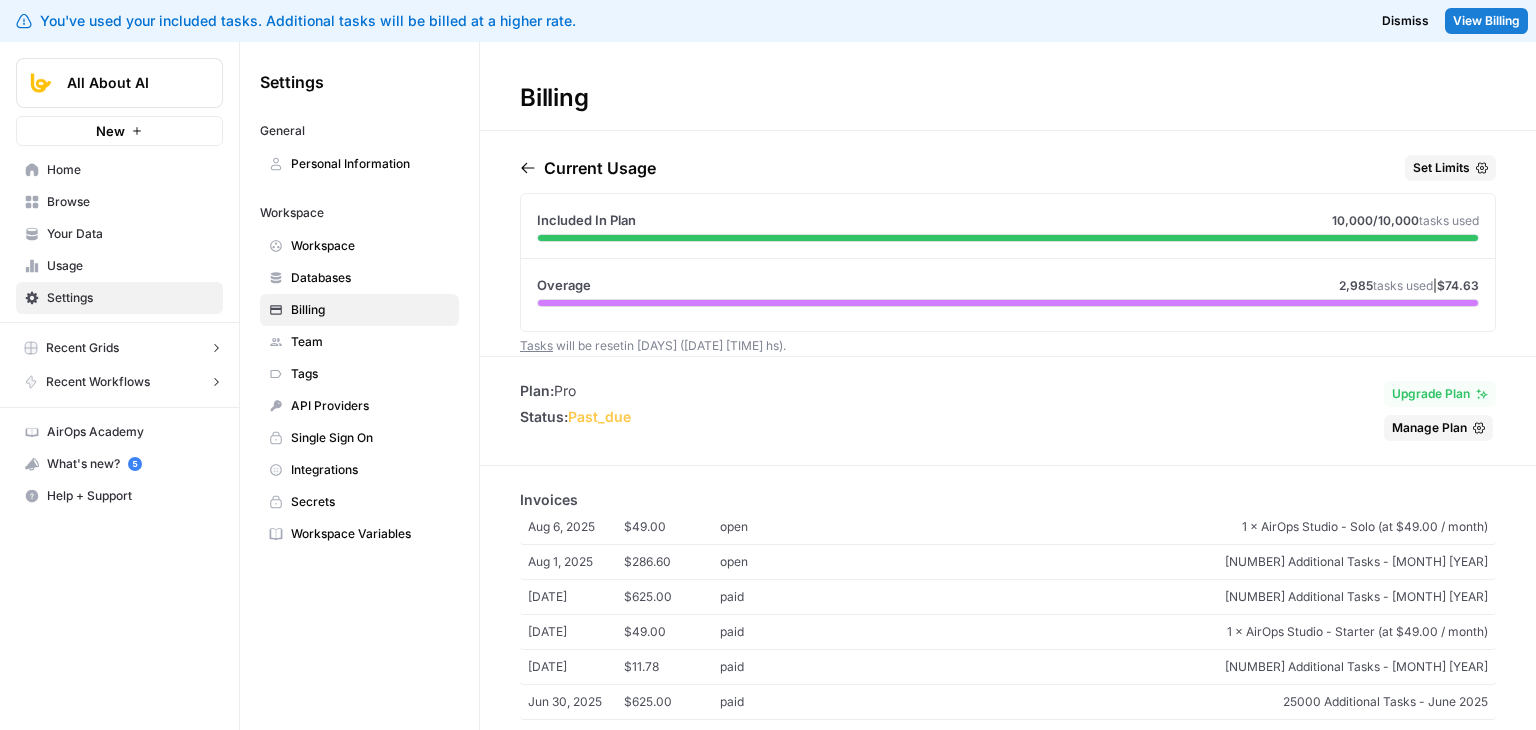 click on "Plan:  Pro Status:  past_due   Upgrade Plan Manage Plan" at bounding box center [1008, 411] 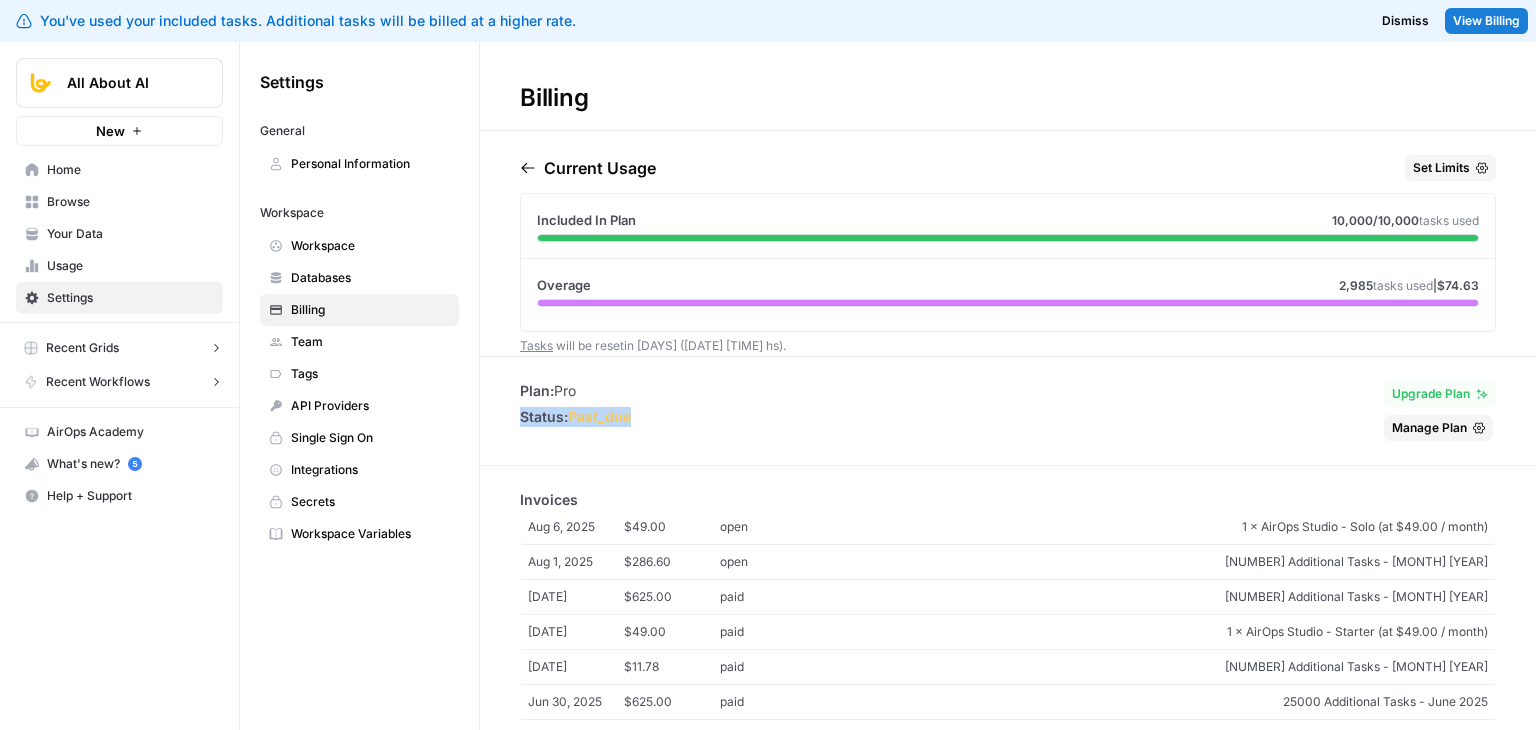 drag, startPoint x: 666, startPoint y: 422, endPoint x: 779, endPoint y: 401, distance: 114.93476 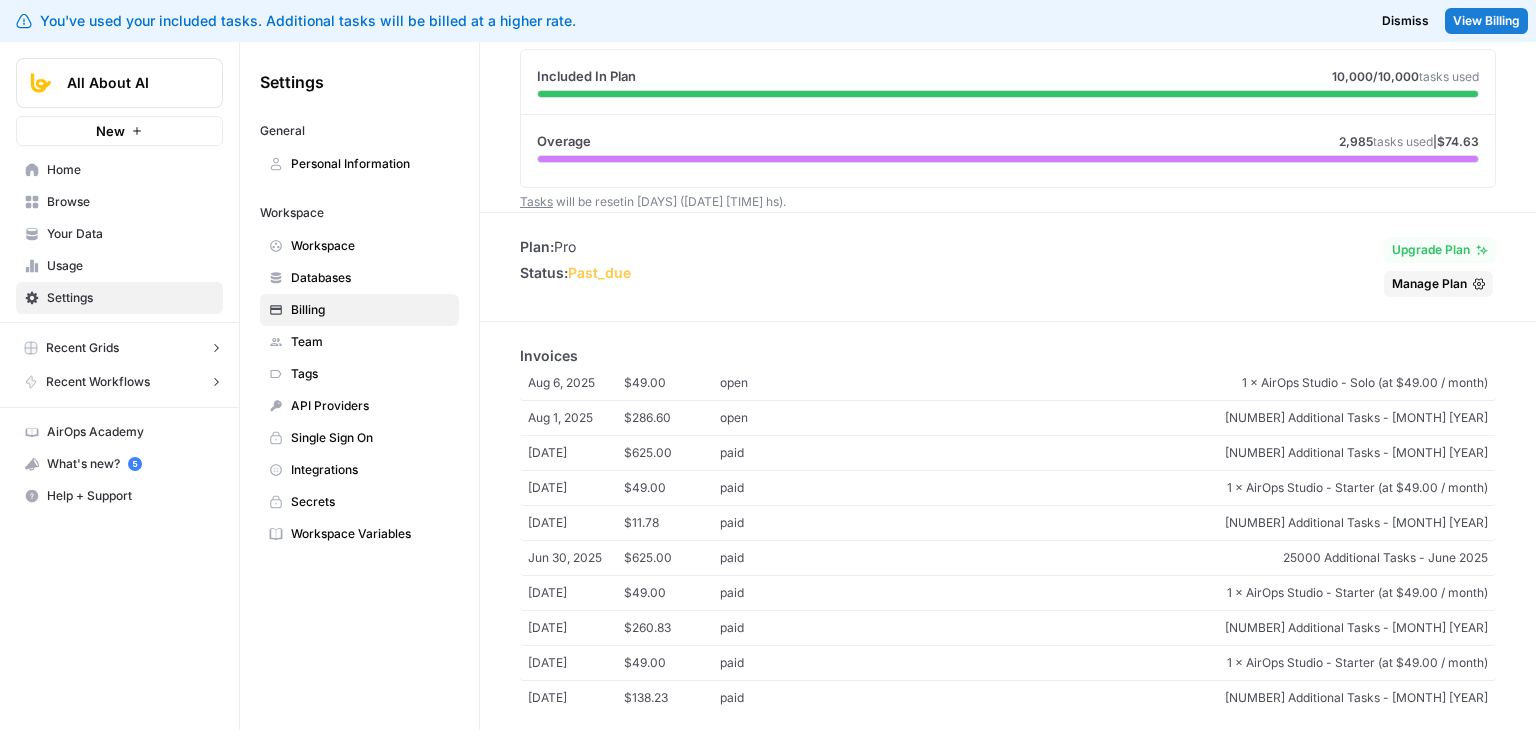 drag, startPoint x: 689, startPoint y: 413, endPoint x: 692, endPoint y: 516, distance: 103.04368 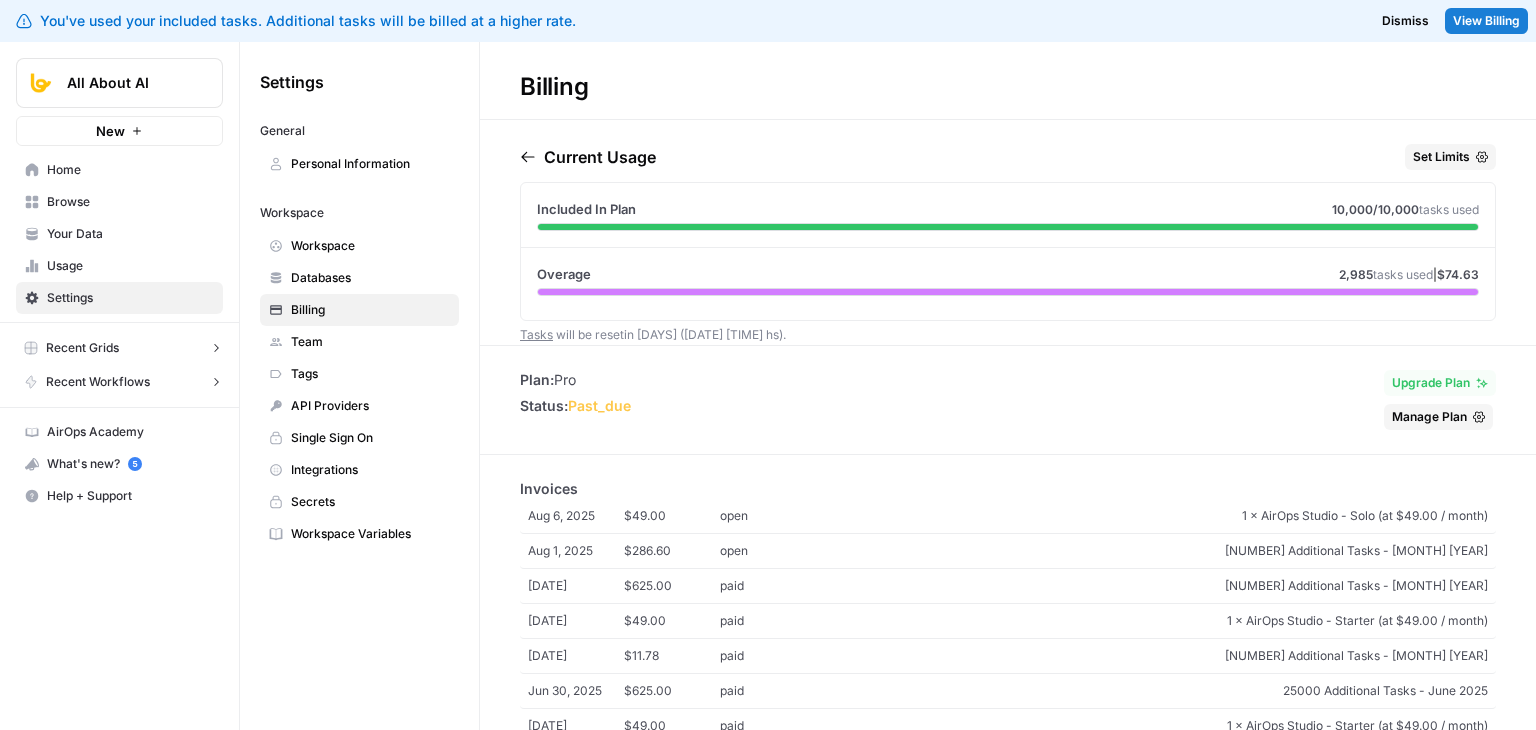 scroll, scrollTop: 0, scrollLeft: 0, axis: both 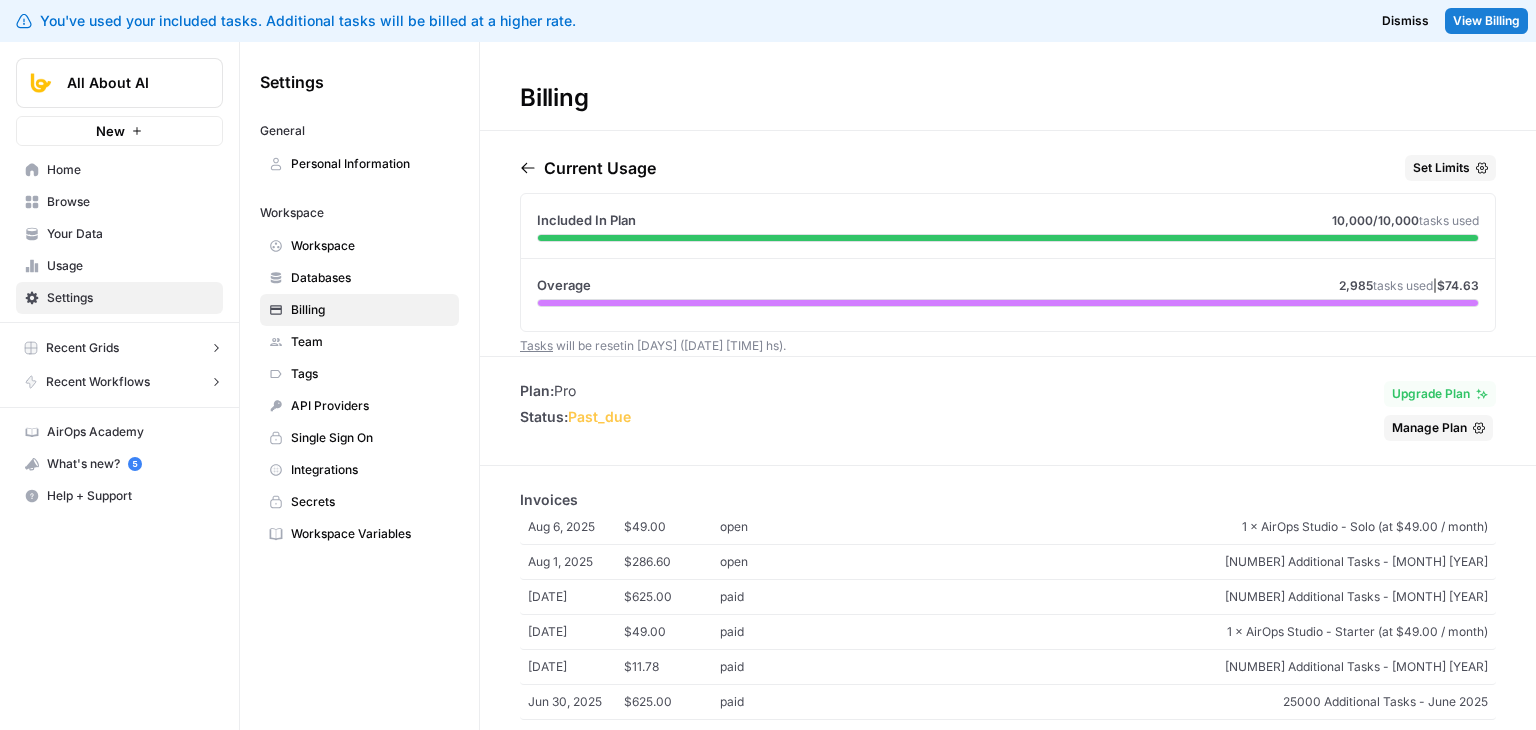 drag, startPoint x: 899, startPoint y: 278, endPoint x: 921, endPoint y: 167, distance: 113.15918 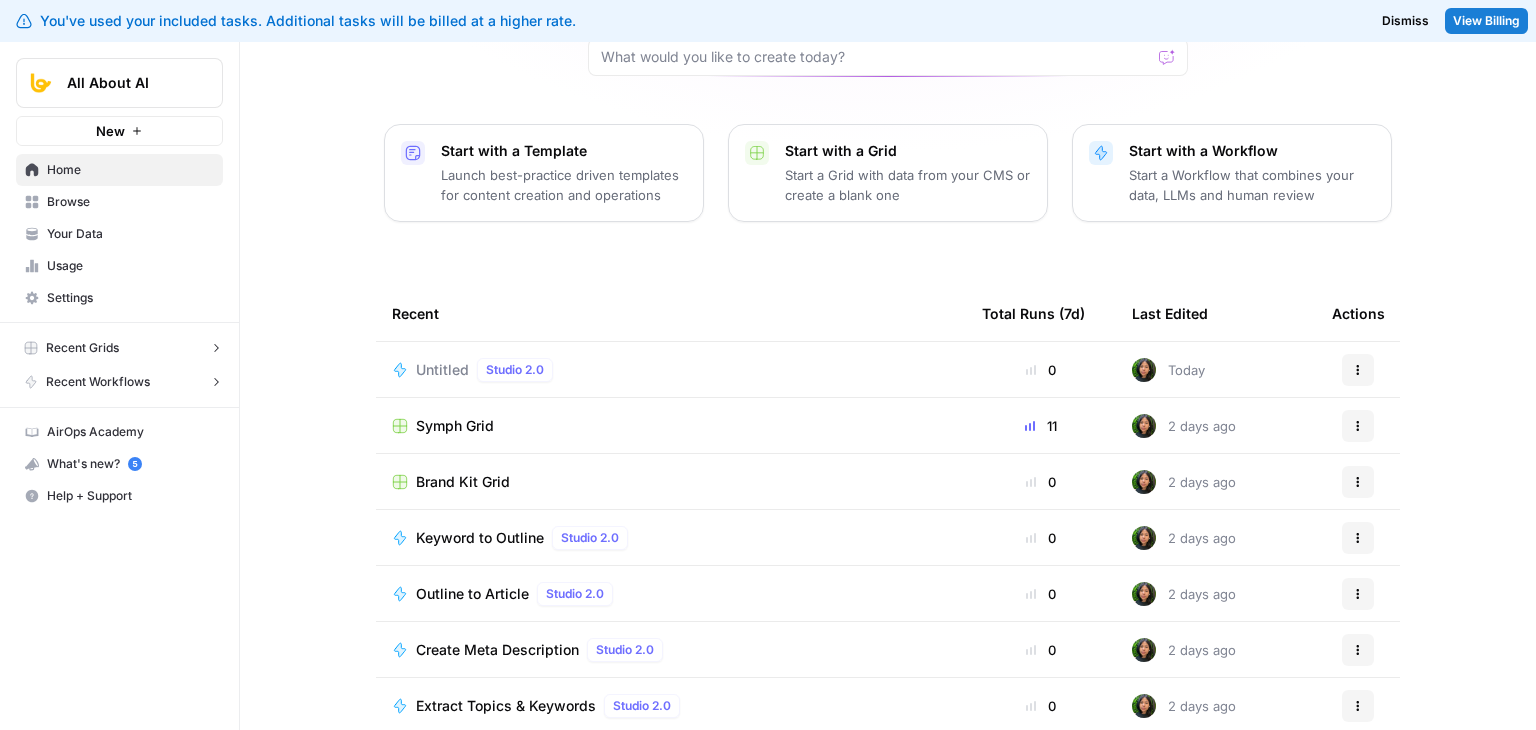 scroll, scrollTop: 200, scrollLeft: 0, axis: vertical 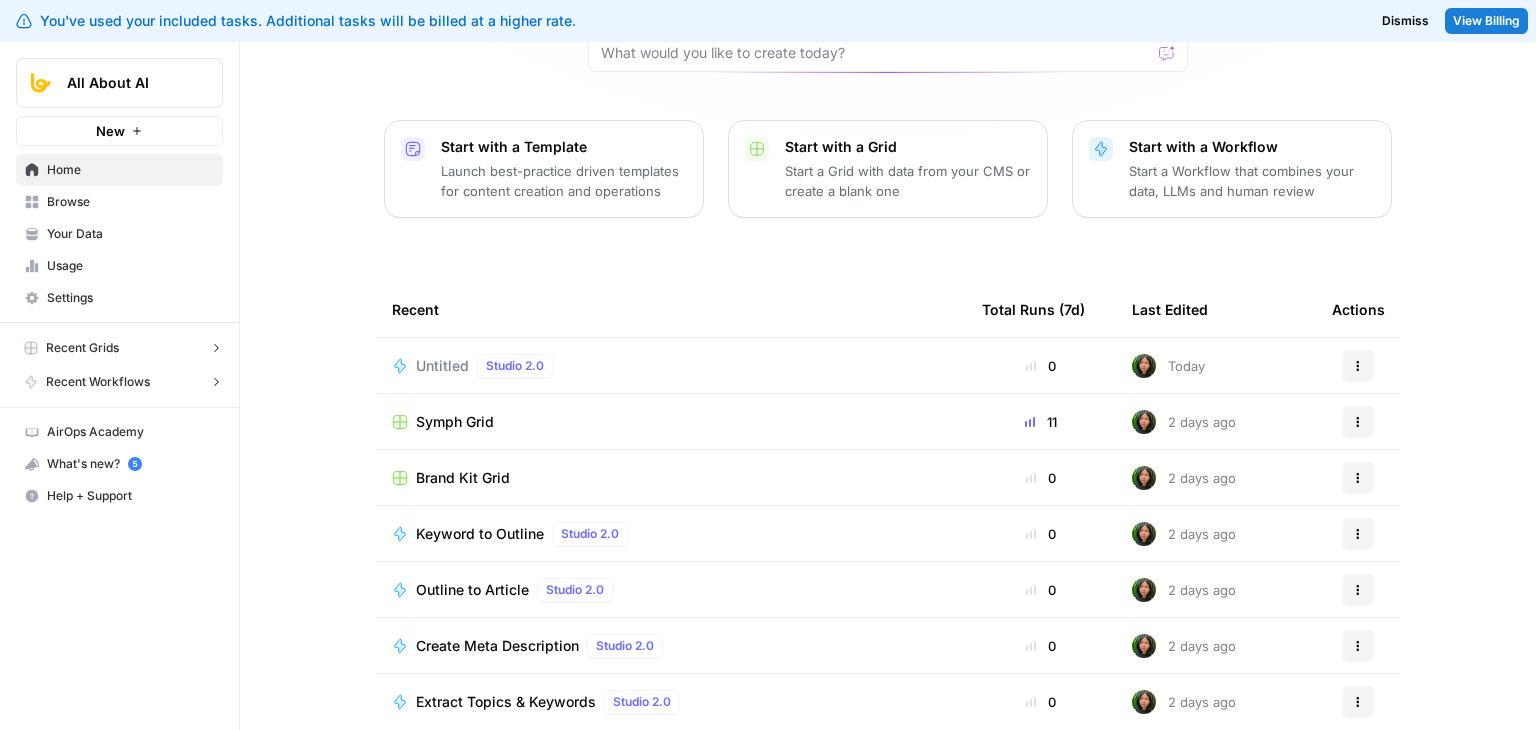 click on "Recent Grids" at bounding box center [82, 348] 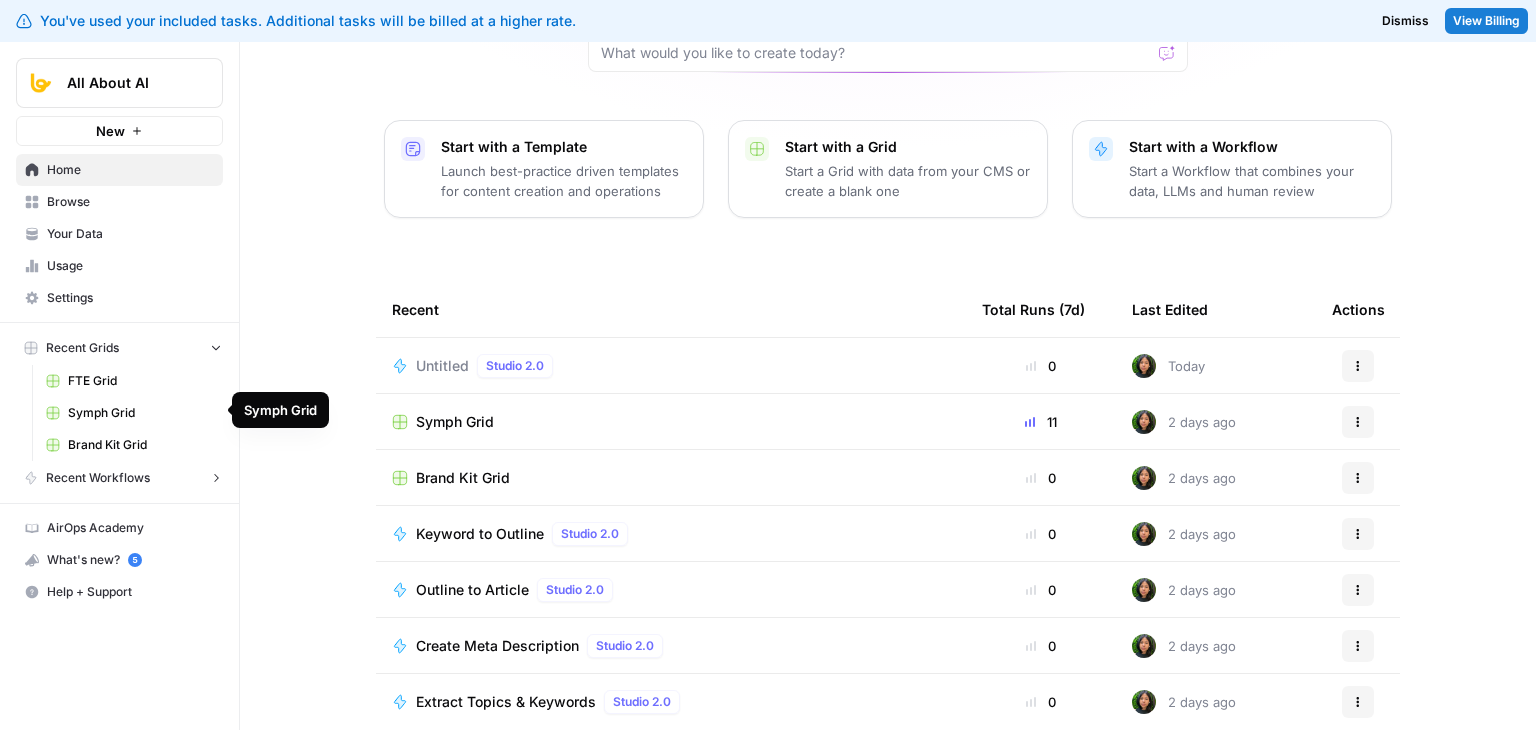 click on "Symph Grid" at bounding box center (141, 413) 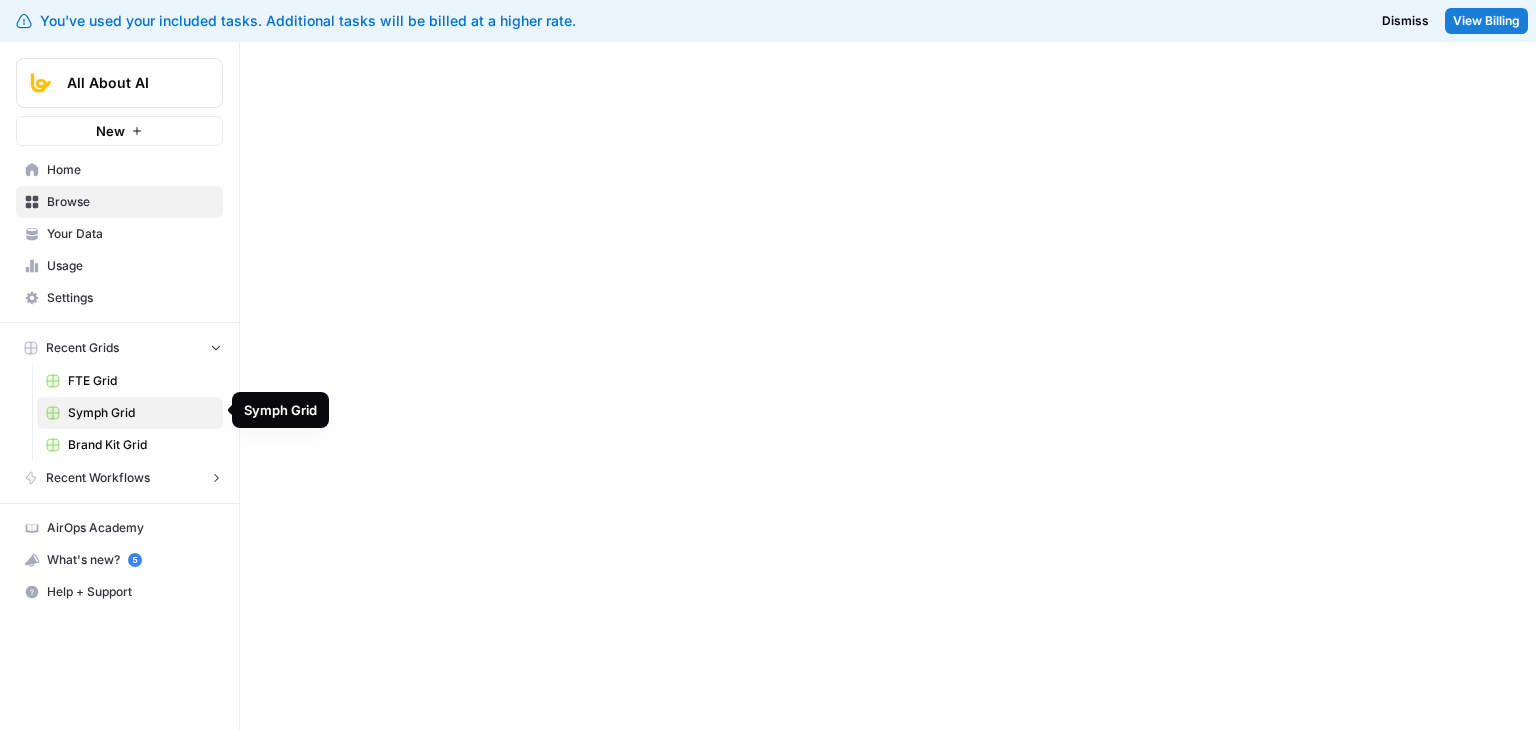 scroll, scrollTop: 0, scrollLeft: 0, axis: both 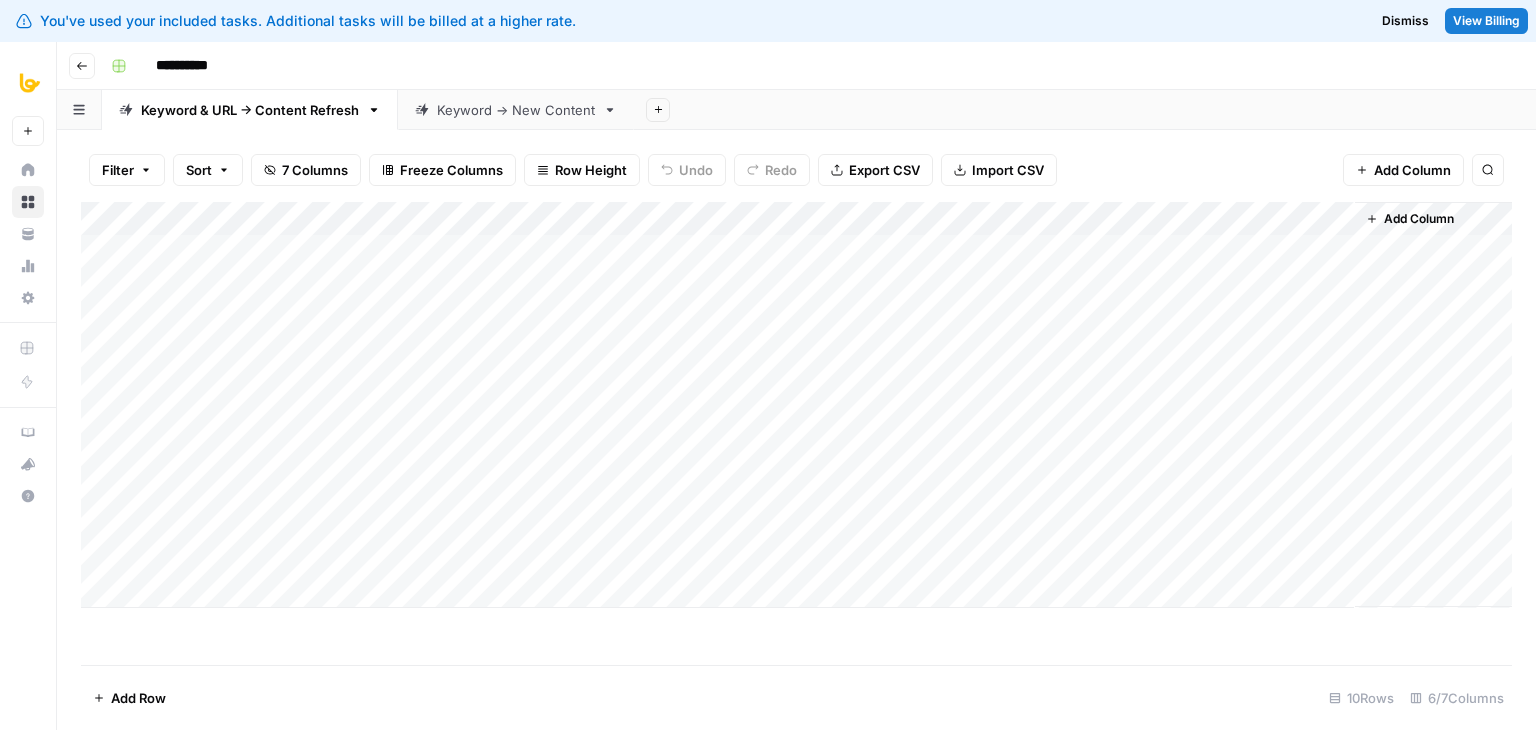 click on "Keyword -> New Content" at bounding box center [505, 110] 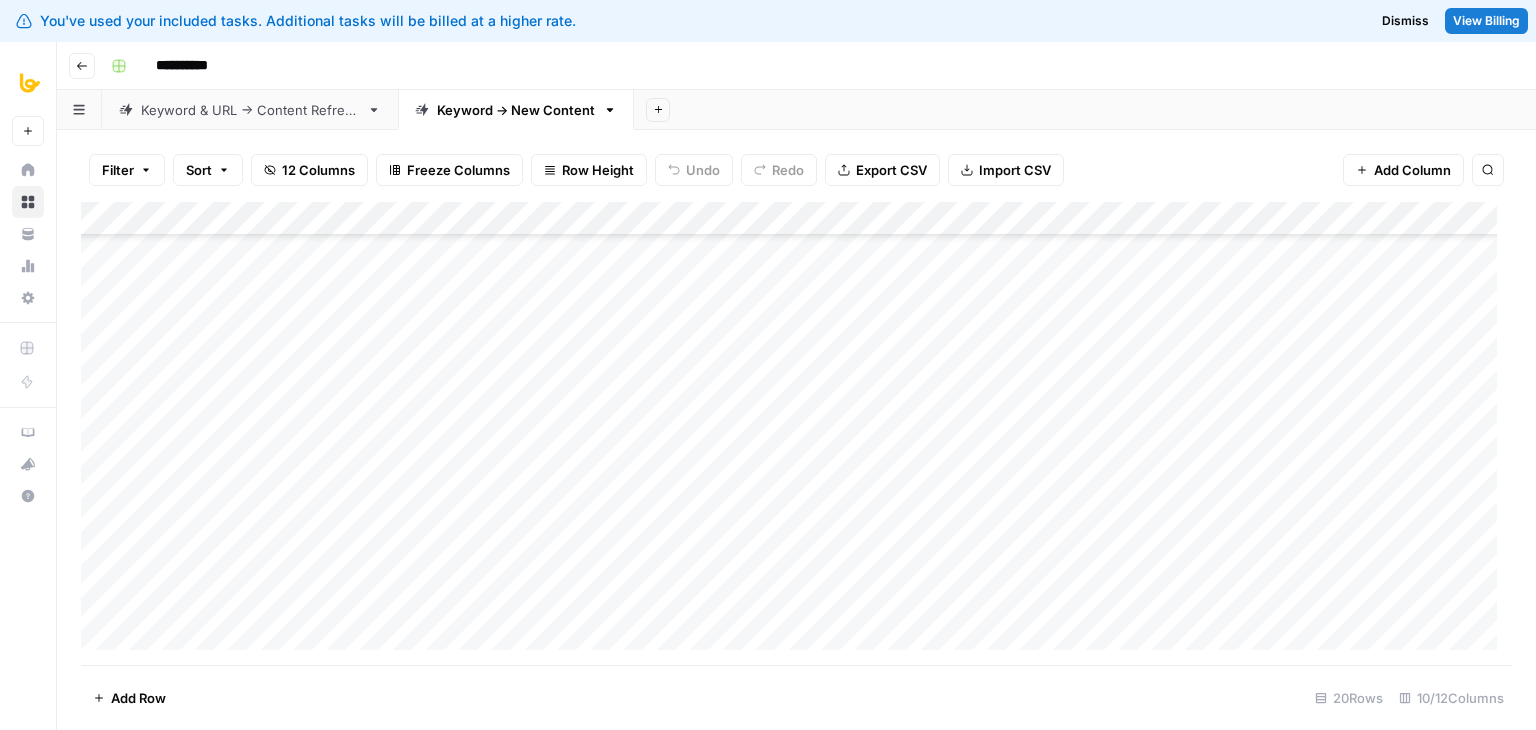 scroll, scrollTop: 98, scrollLeft: 0, axis: vertical 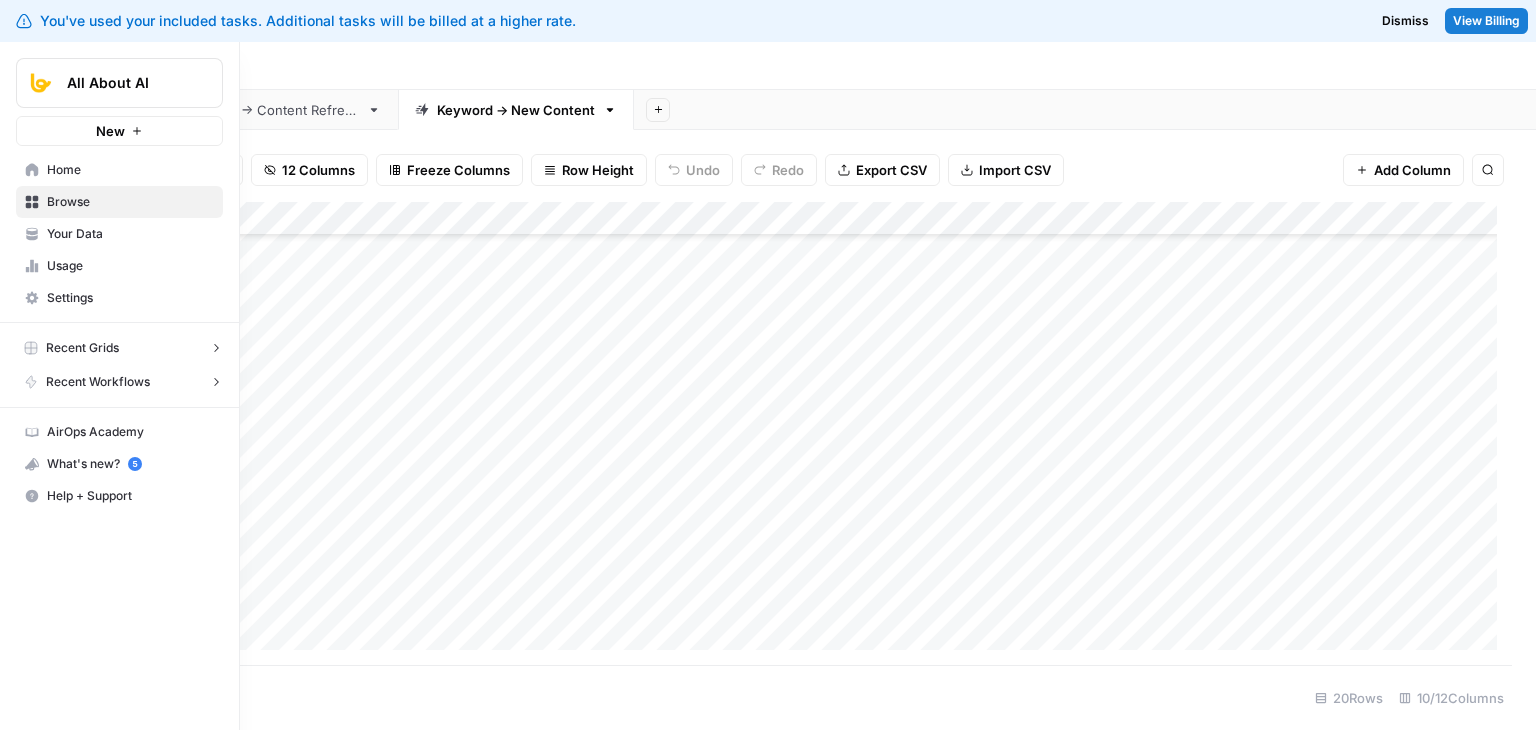 click on "Recent Grids" at bounding box center [82, 348] 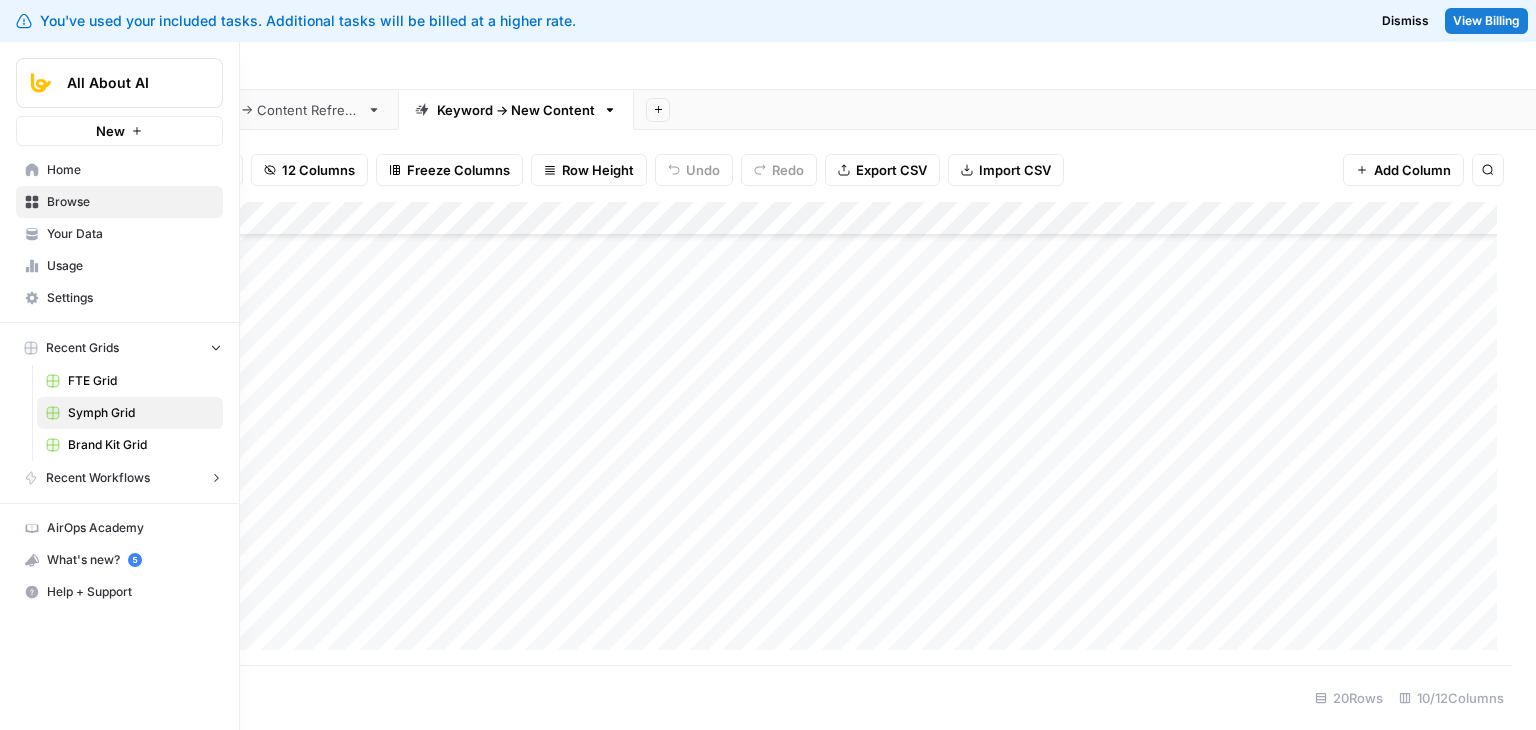 click on "FTE Grid" at bounding box center (141, 381) 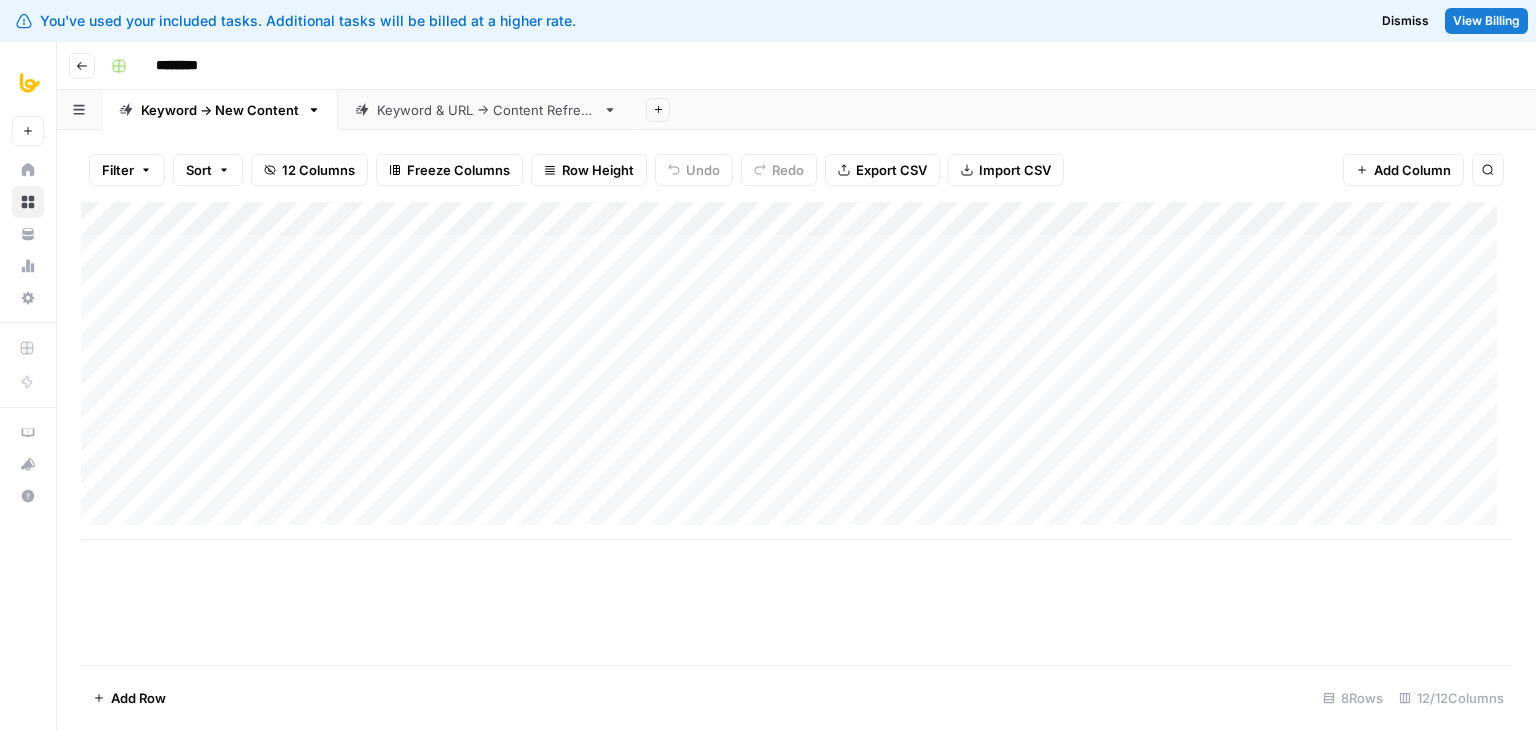 click on "Keyword & URL -> Content Refresh" at bounding box center [486, 110] 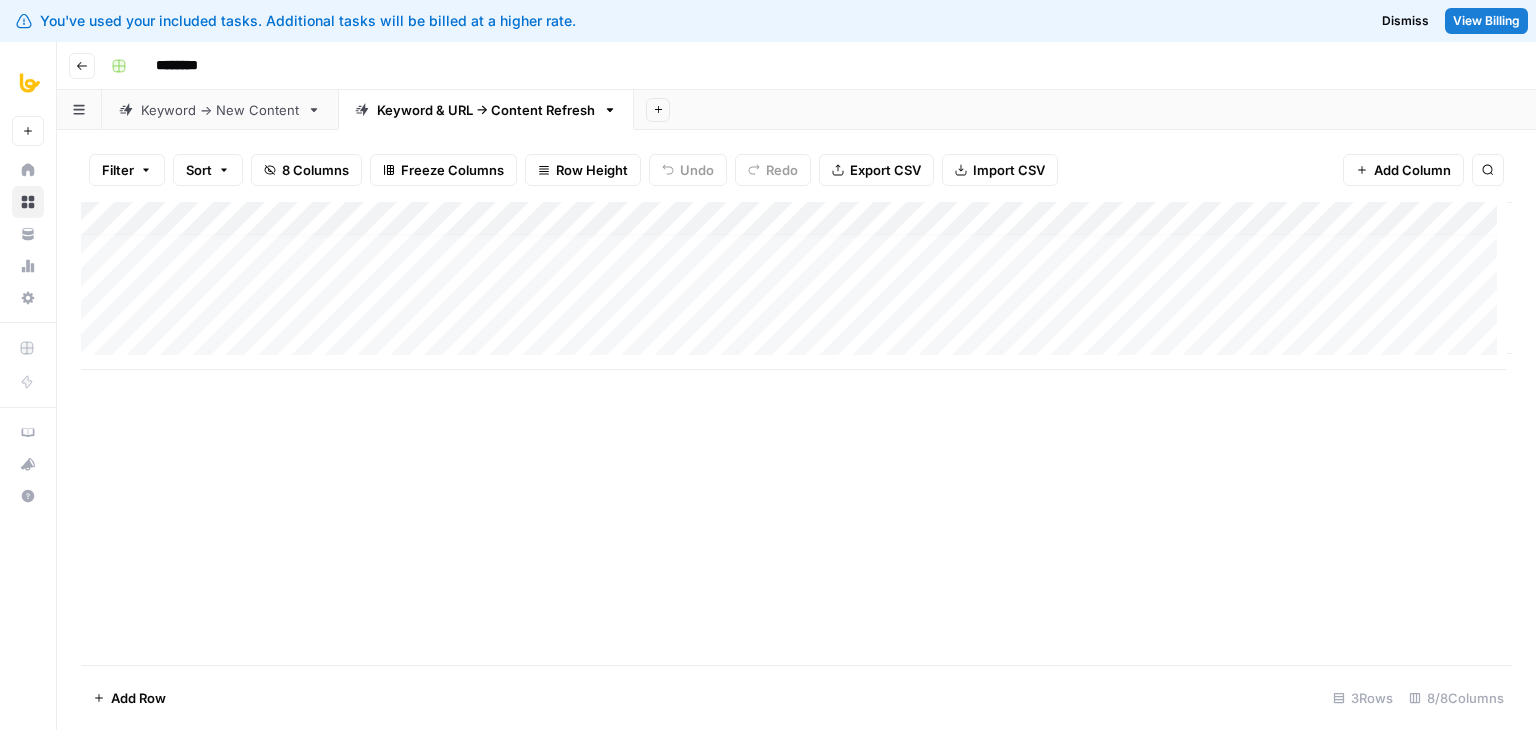 scroll, scrollTop: 0, scrollLeft: 0, axis: both 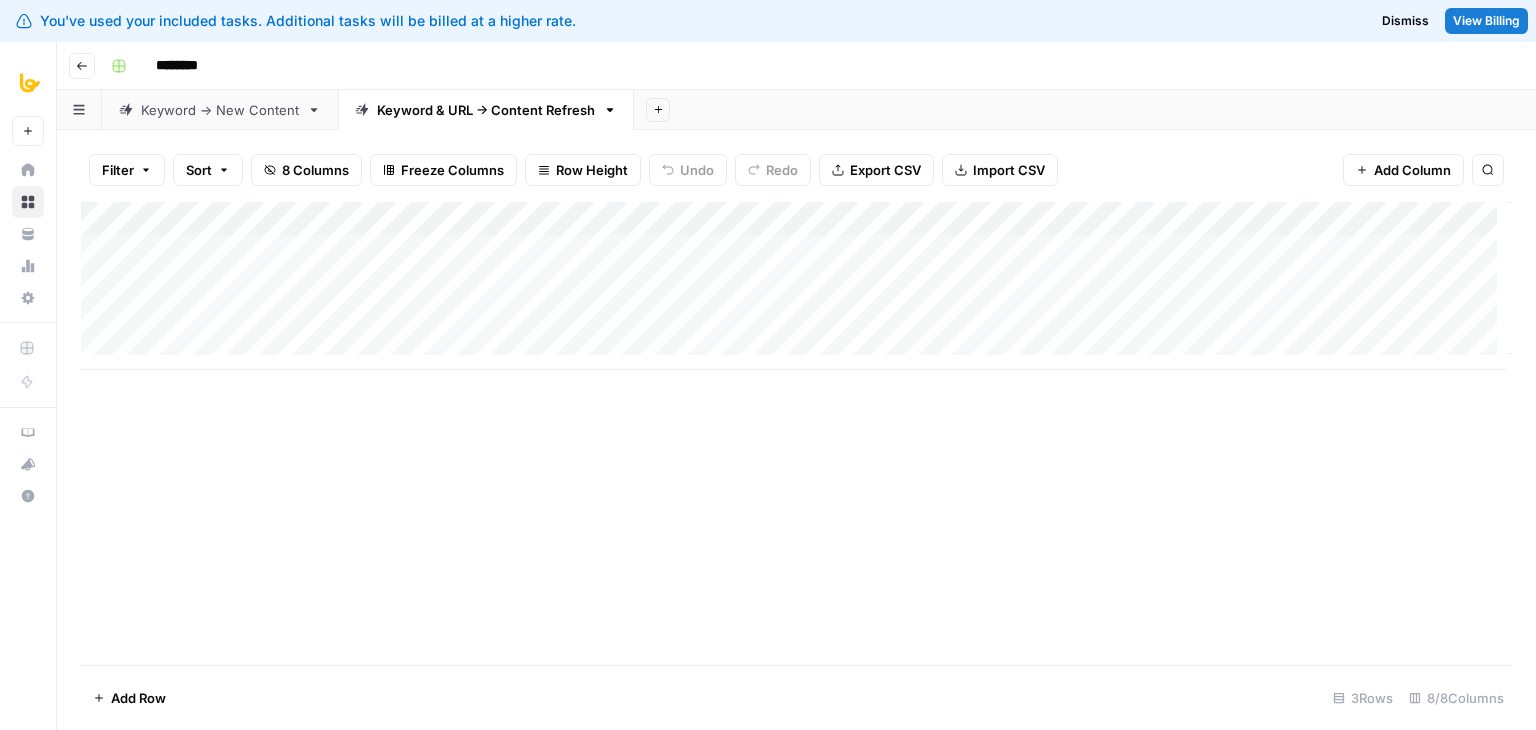 click on "Keyword -> New Content" at bounding box center (220, 110) 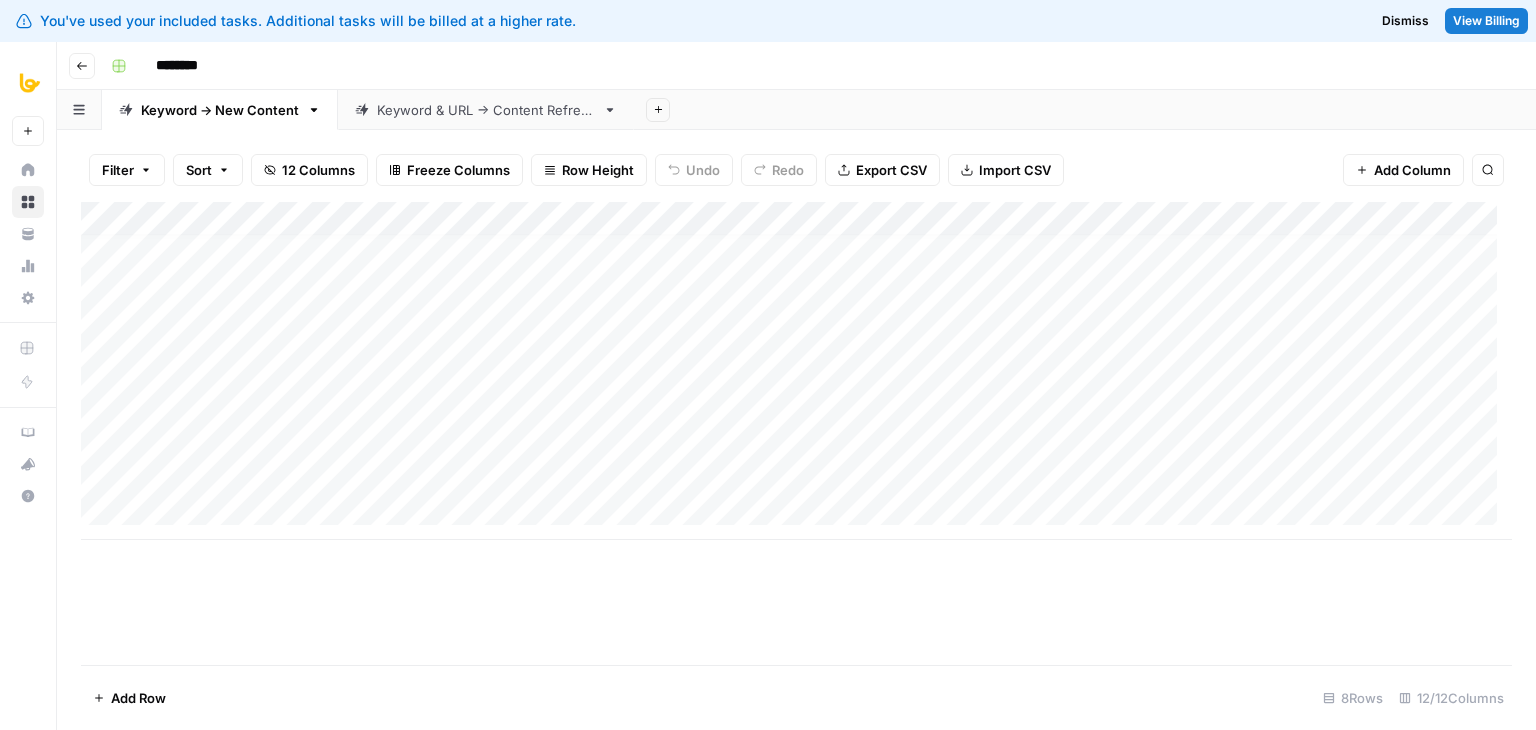 scroll, scrollTop: 0, scrollLeft: 0, axis: both 